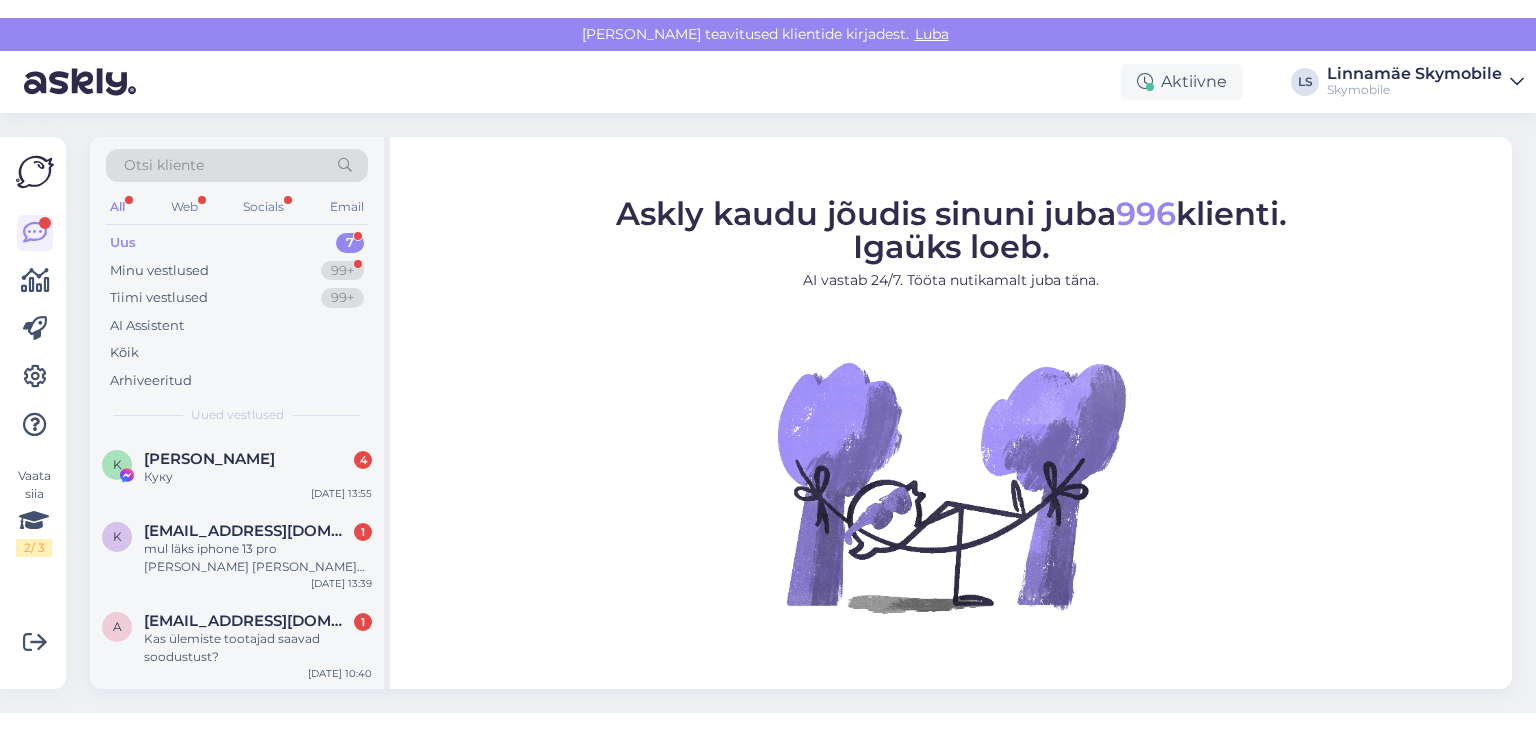scroll, scrollTop: 0, scrollLeft: 0, axis: both 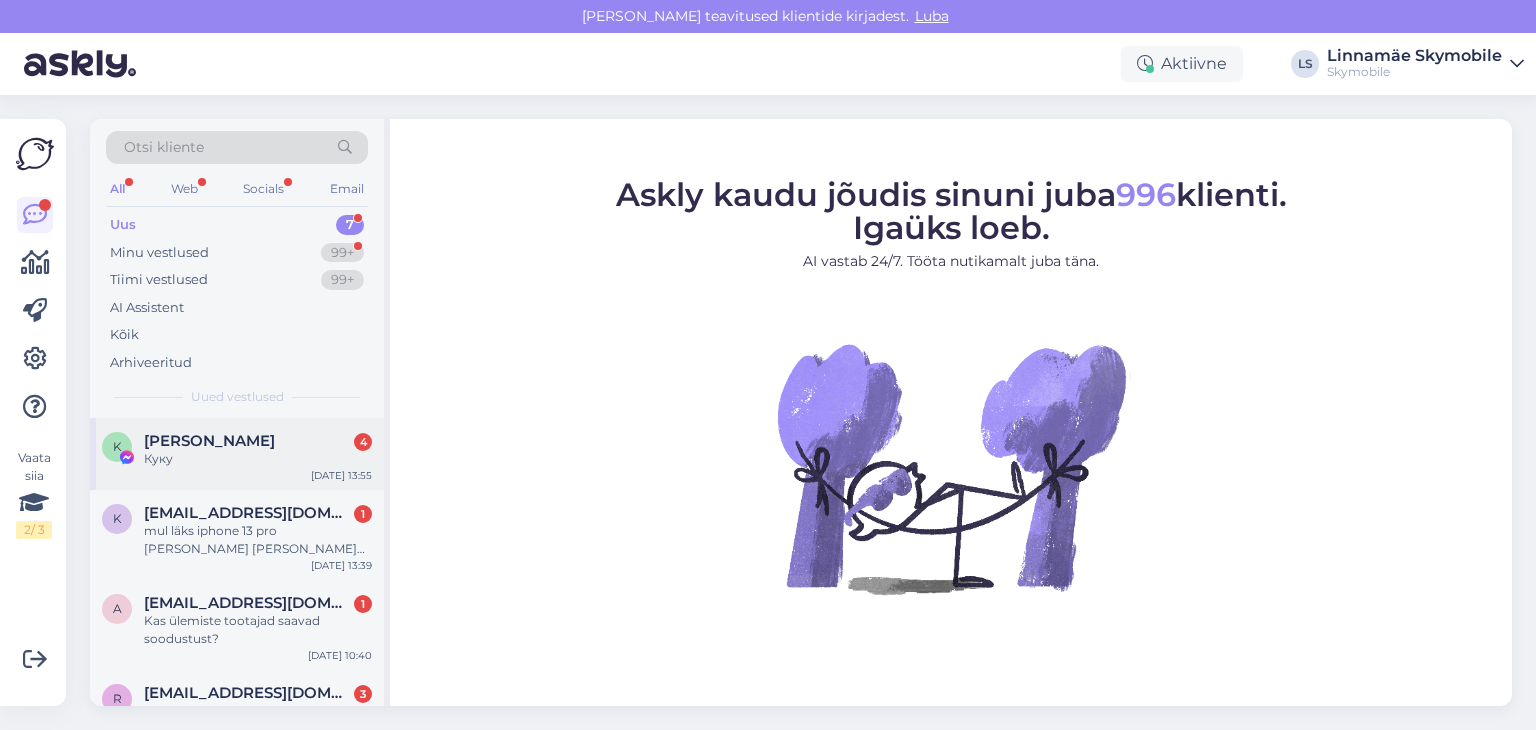 click on "K [PERSON_NAME] 4 Куку [DATE] 13:55" at bounding box center [237, 454] 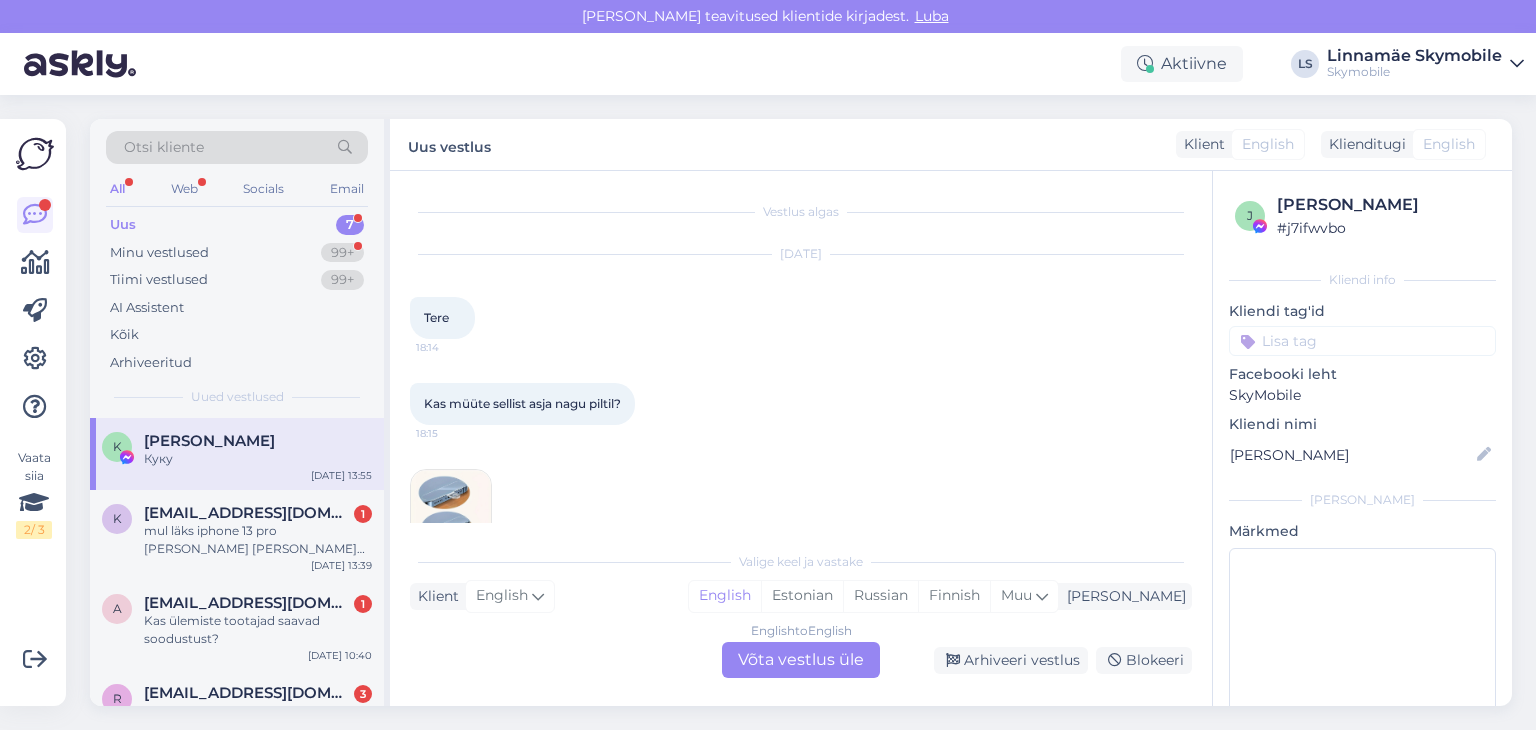 scroll, scrollTop: 177, scrollLeft: 0, axis: vertical 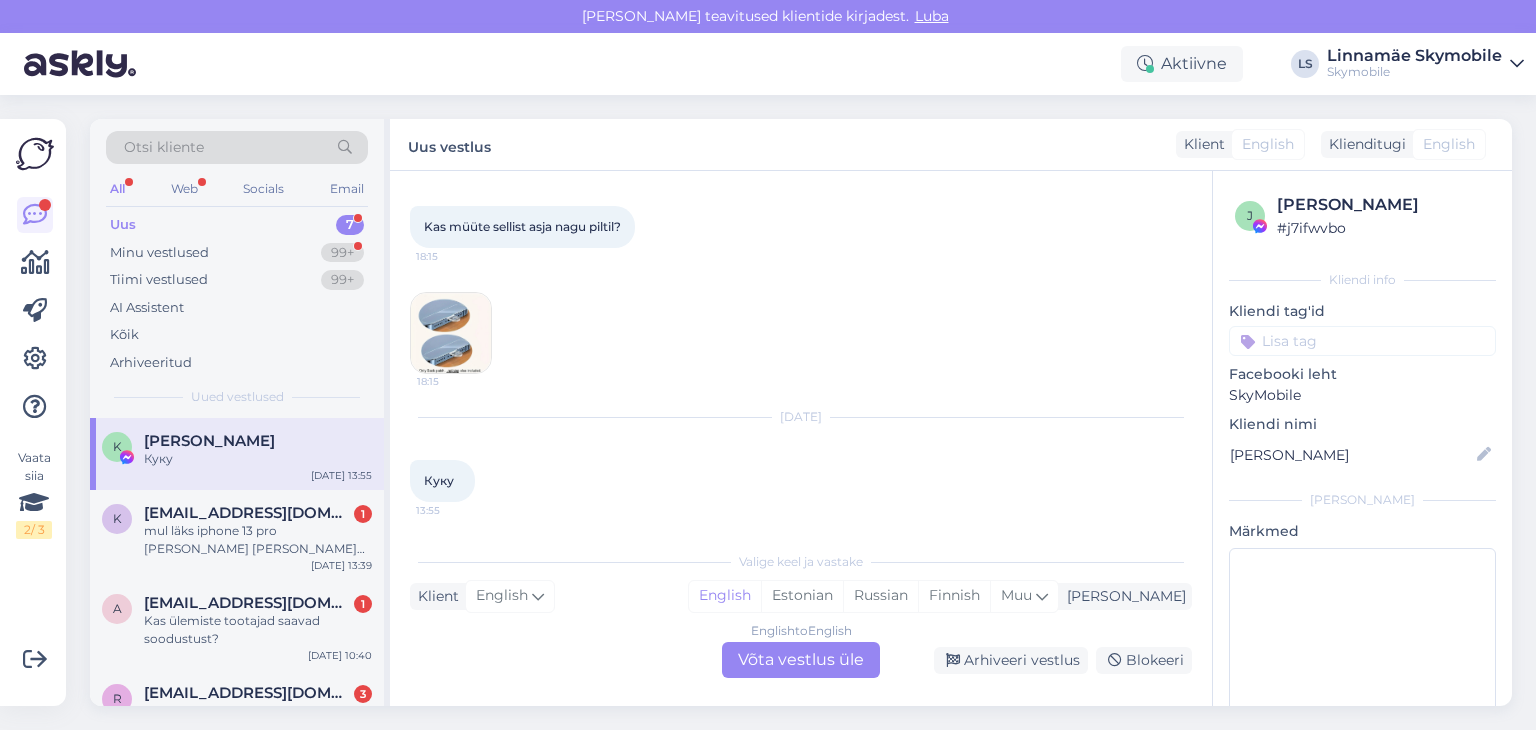 click at bounding box center (451, 333) 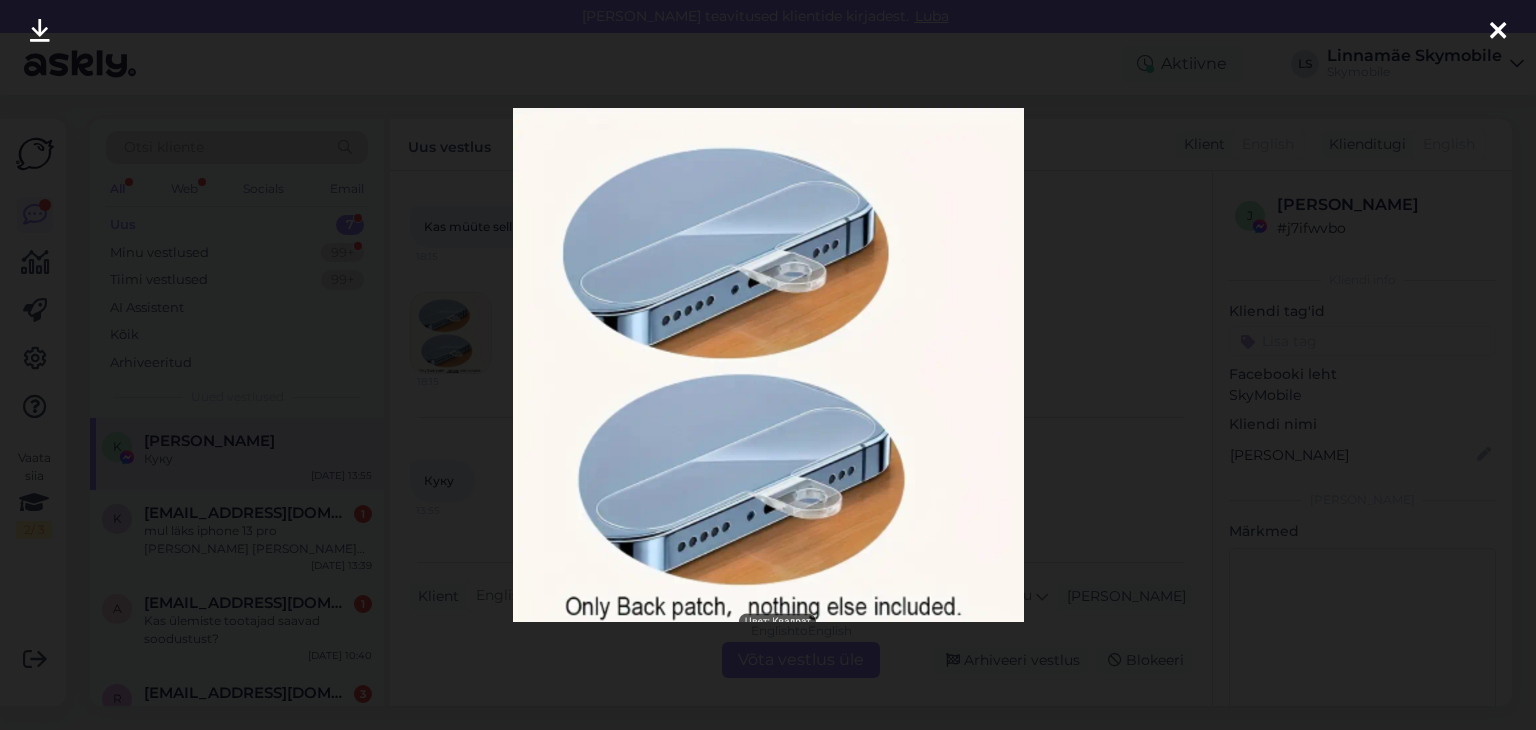 click at bounding box center [1498, 32] 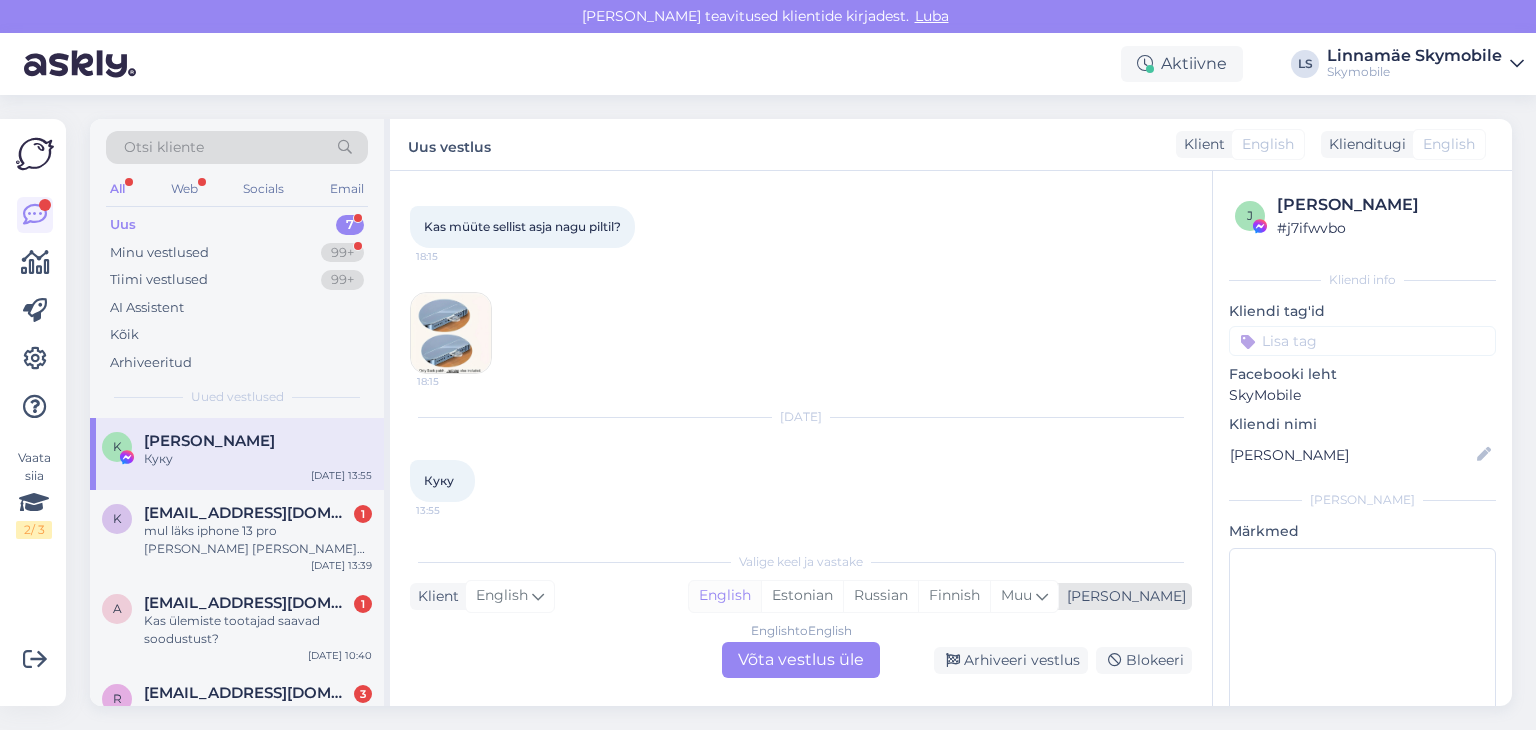click on "English" at bounding box center [725, 596] 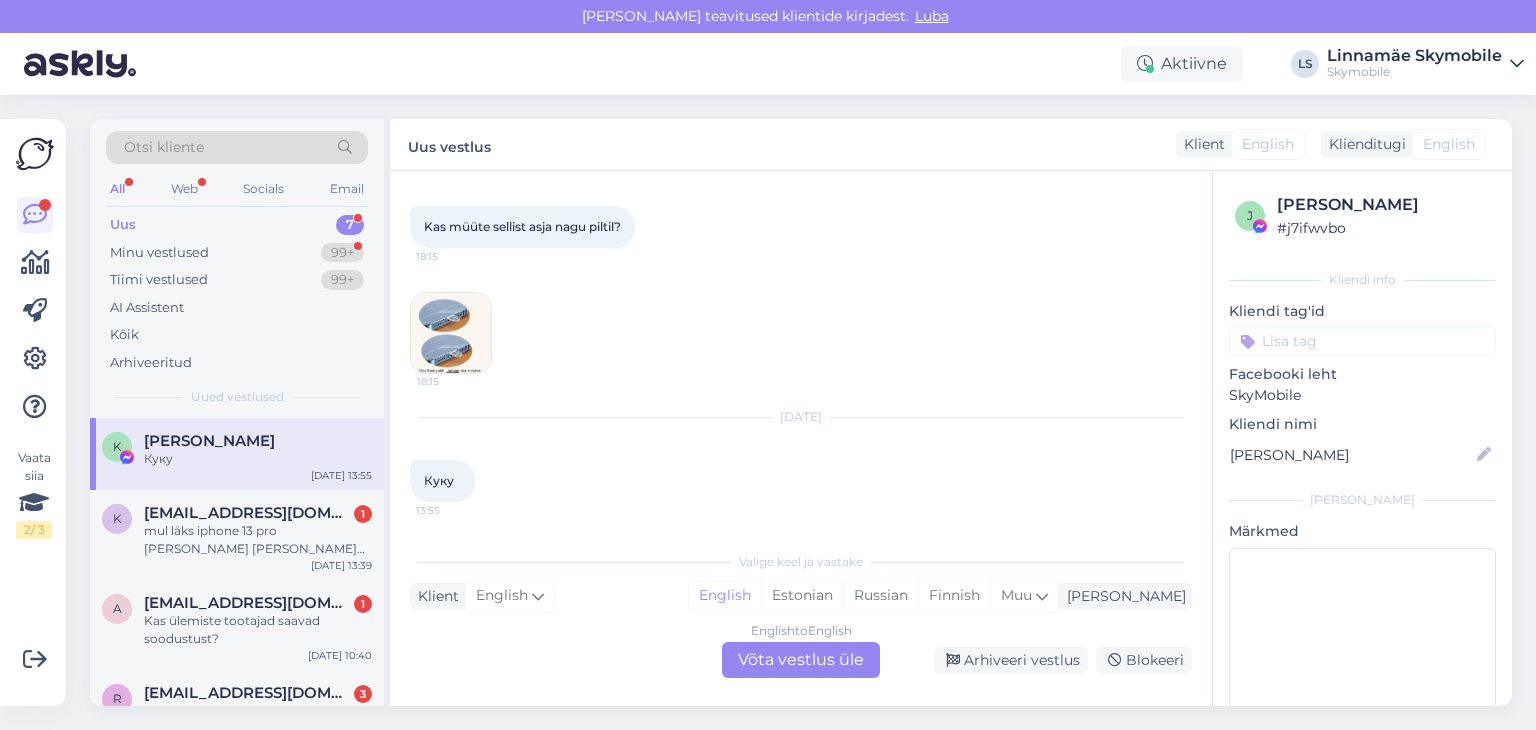 click on "English  to  English Võta vestlus üle" at bounding box center [801, 660] 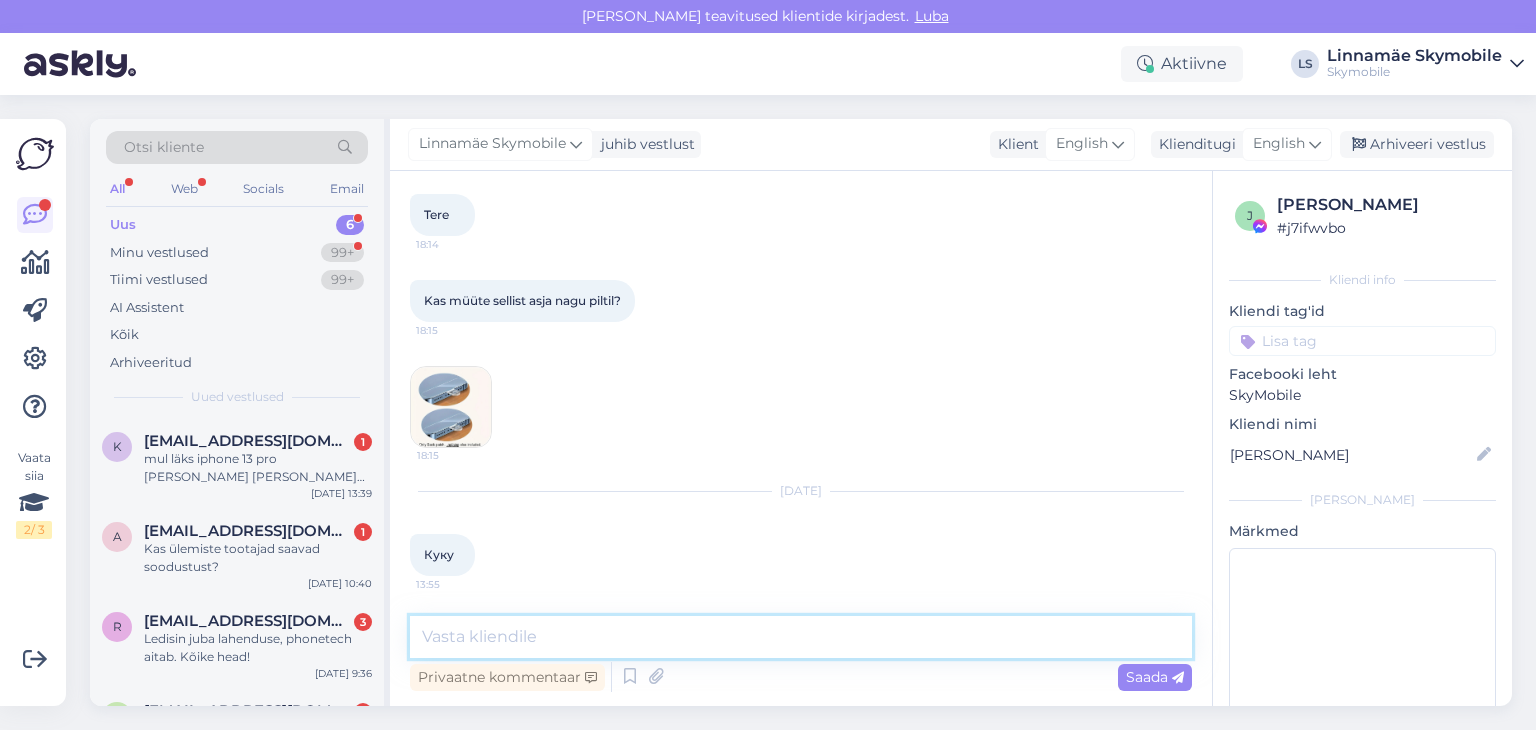 click at bounding box center [801, 637] 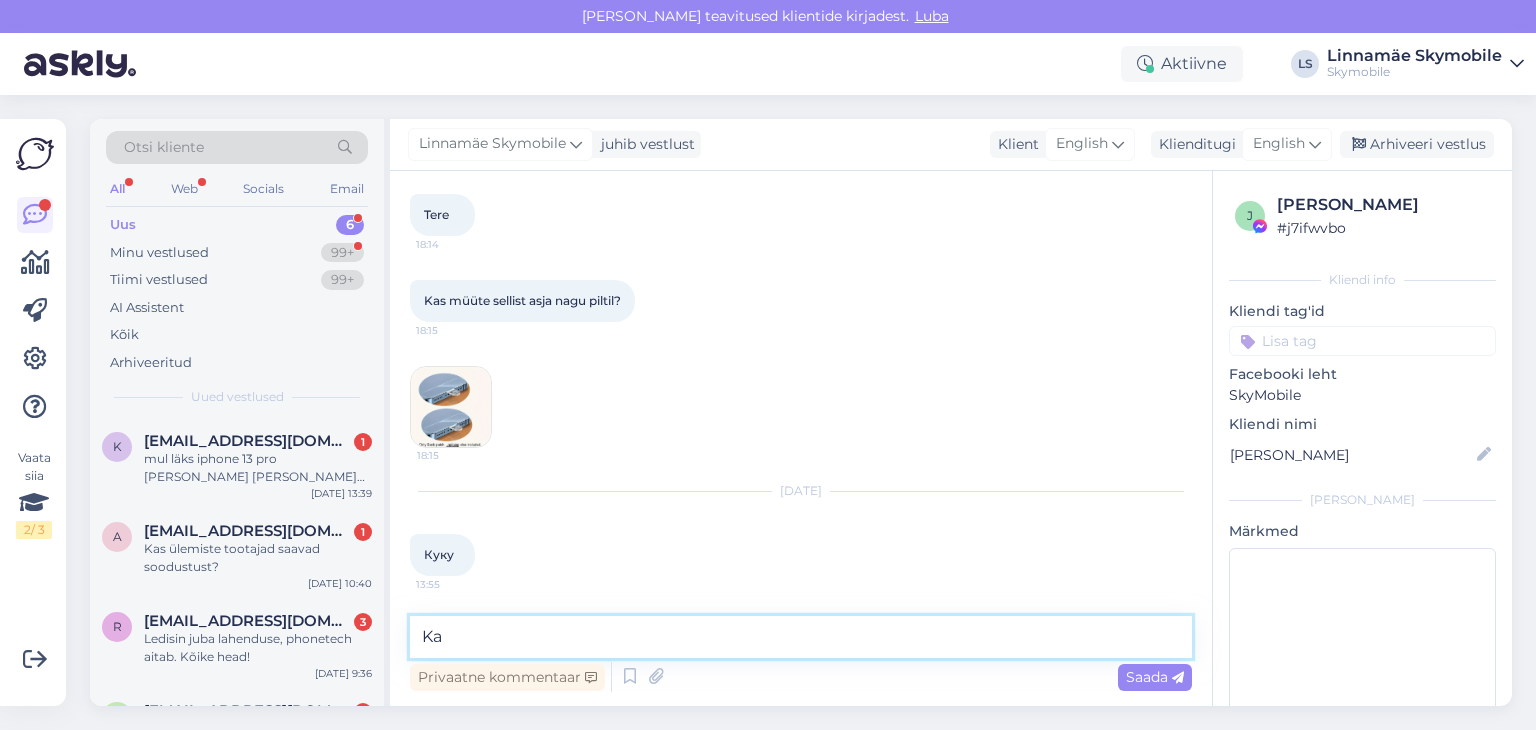 type on "K" 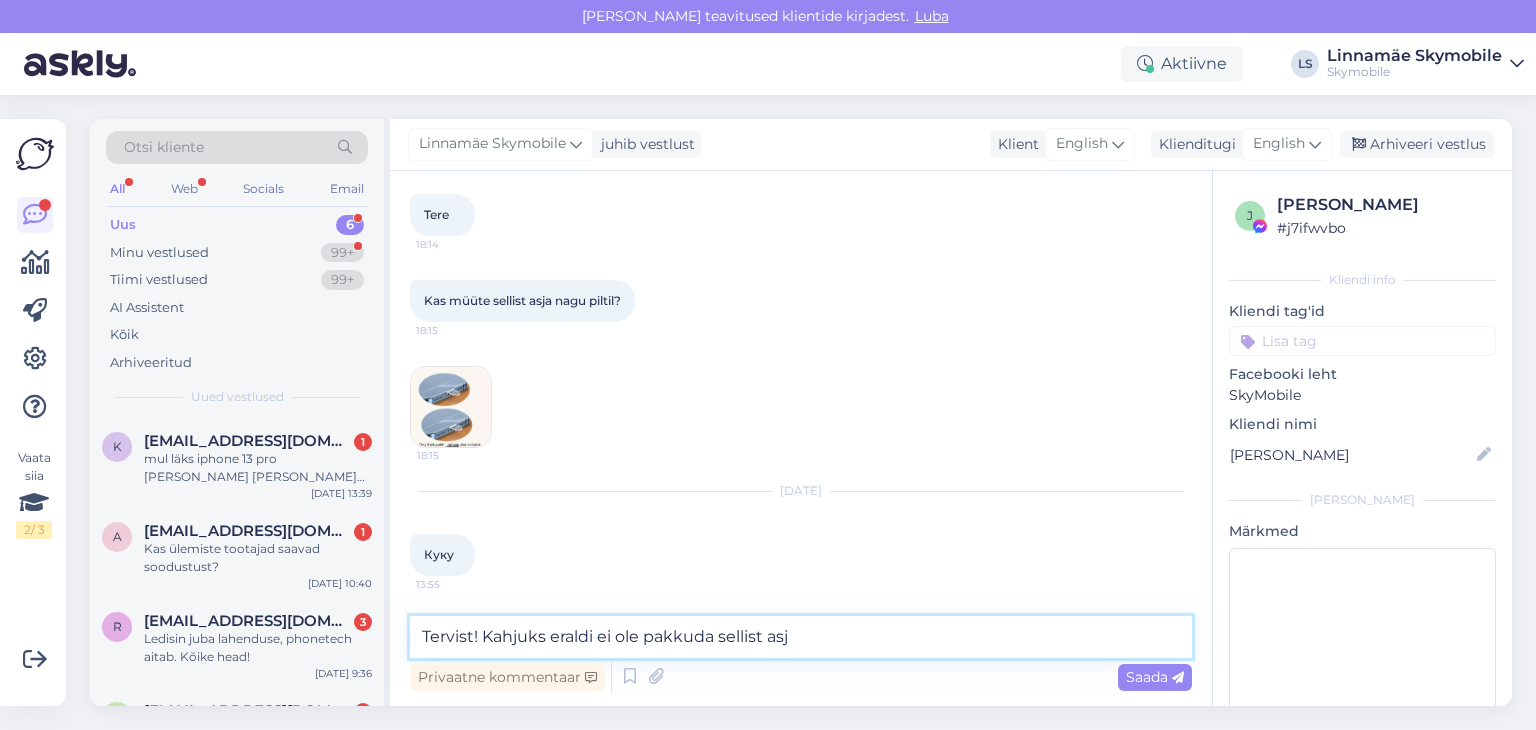 type on "Tervist! Kahjuks eraldi ei ole pakkuda sellist asja" 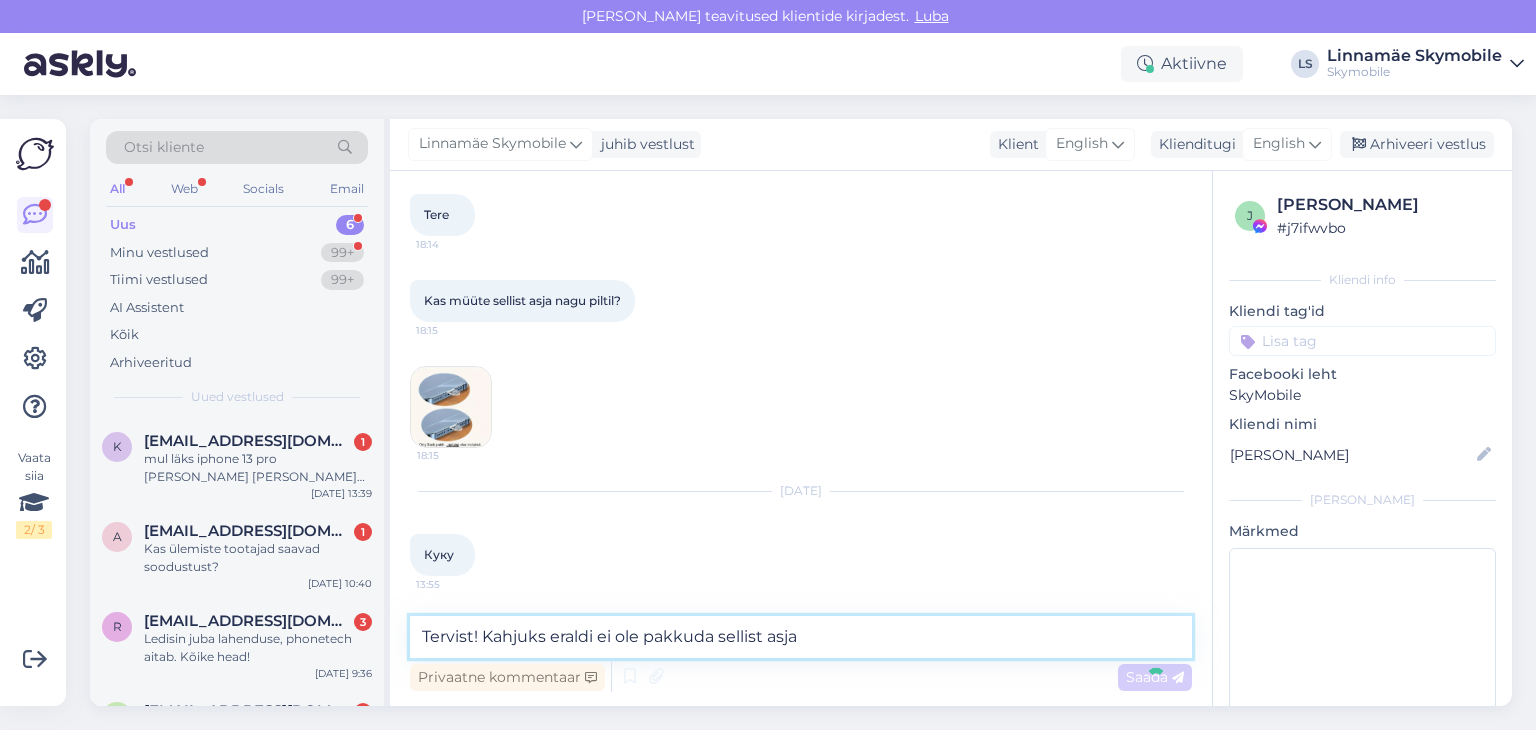 type 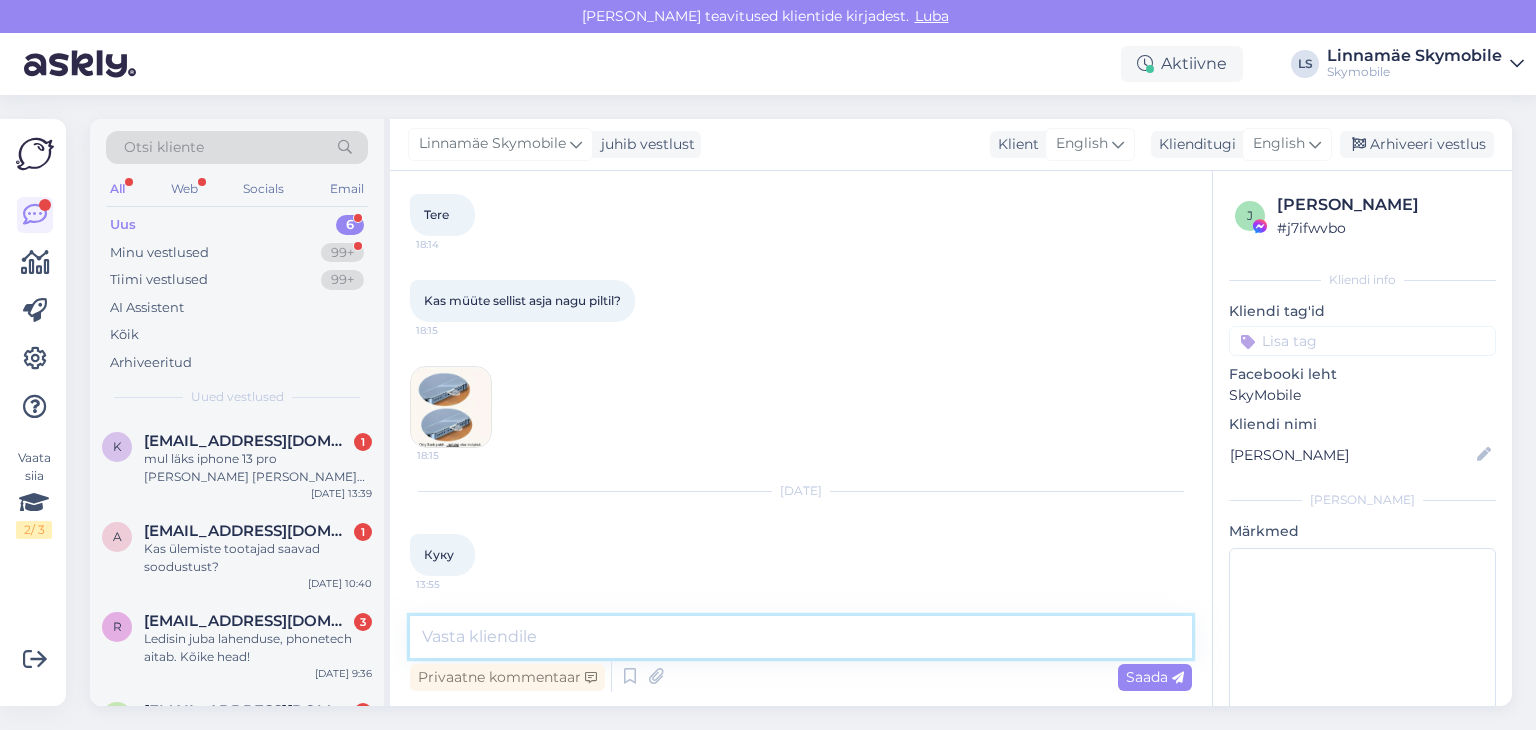 scroll, scrollTop: 189, scrollLeft: 0, axis: vertical 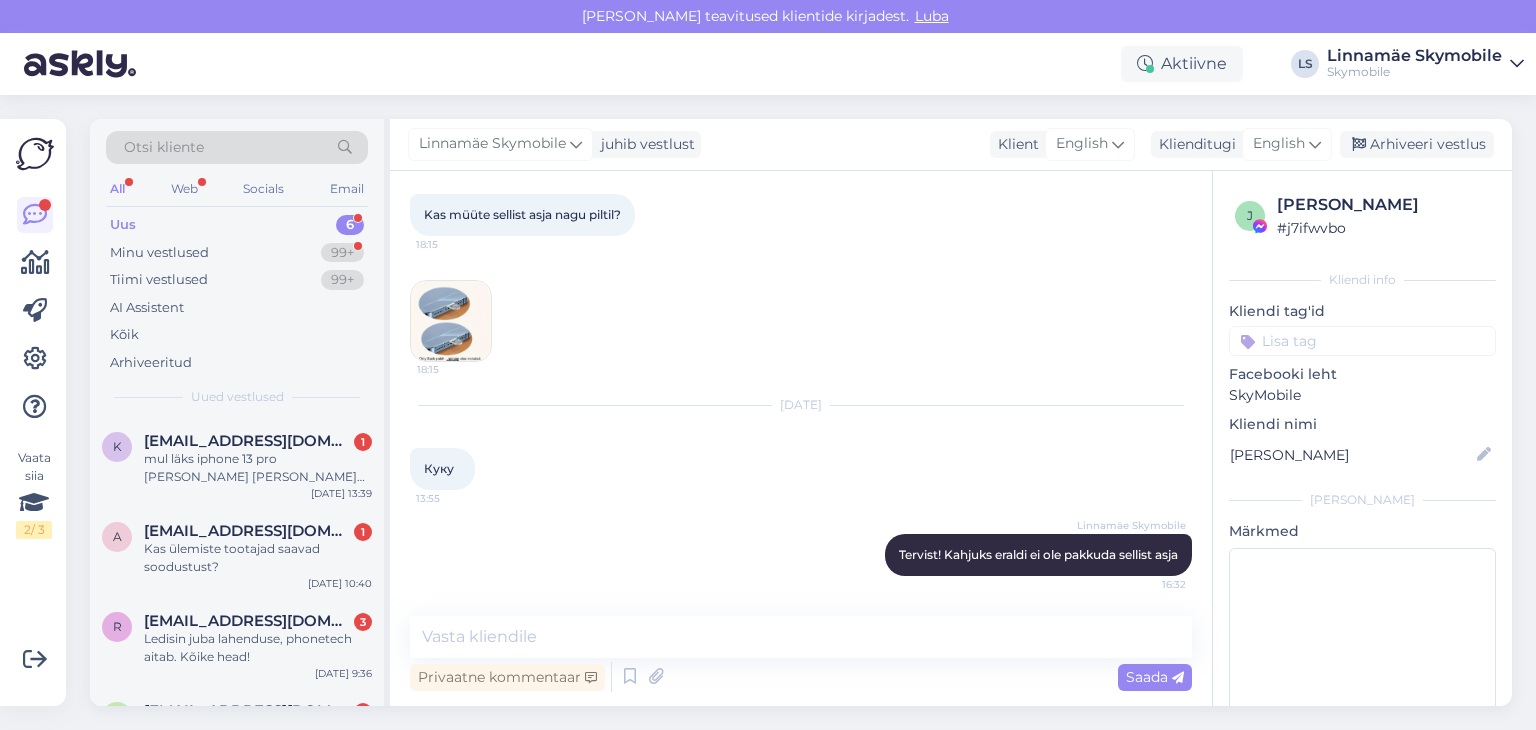 click at bounding box center (1362, 341) 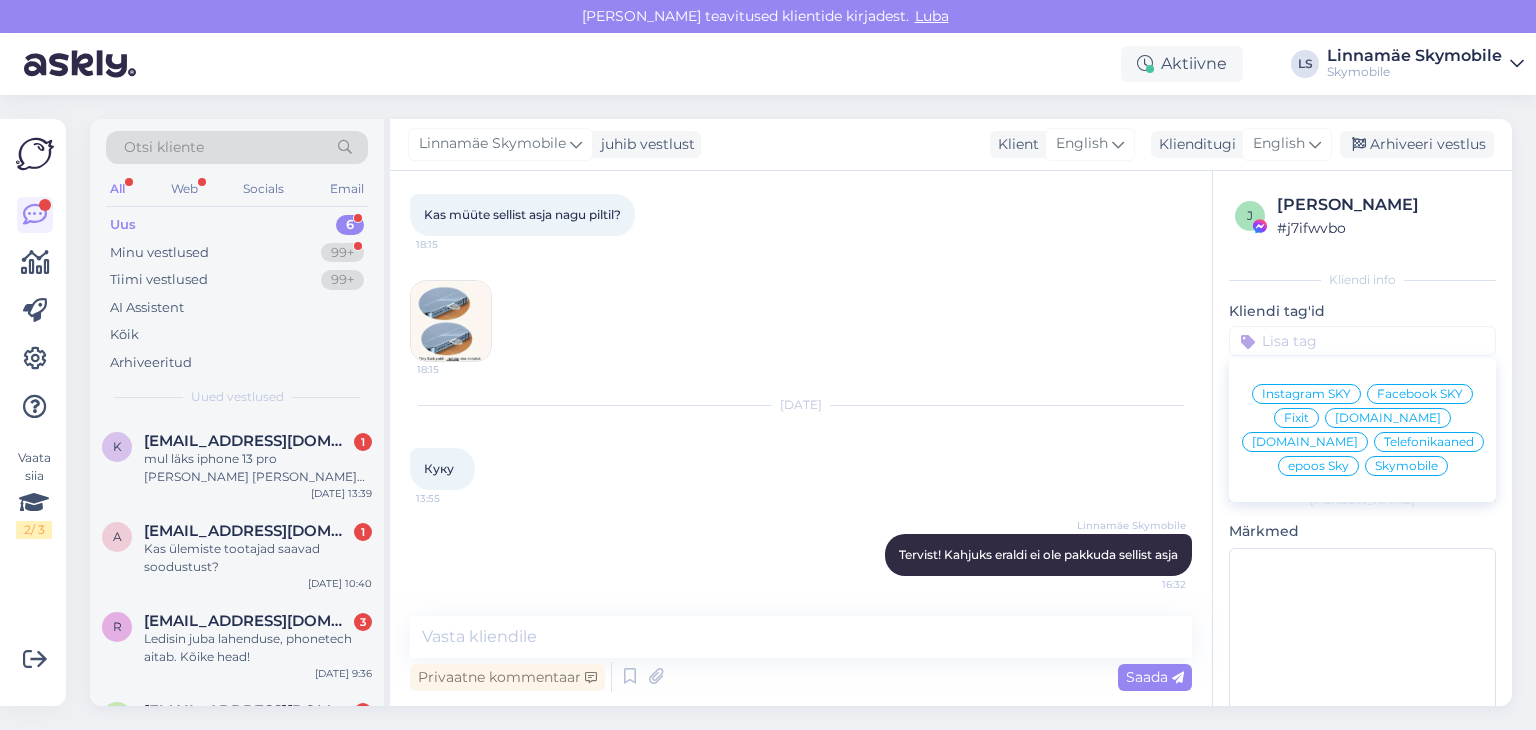 click on "Facebook SKY" at bounding box center (1420, 394) 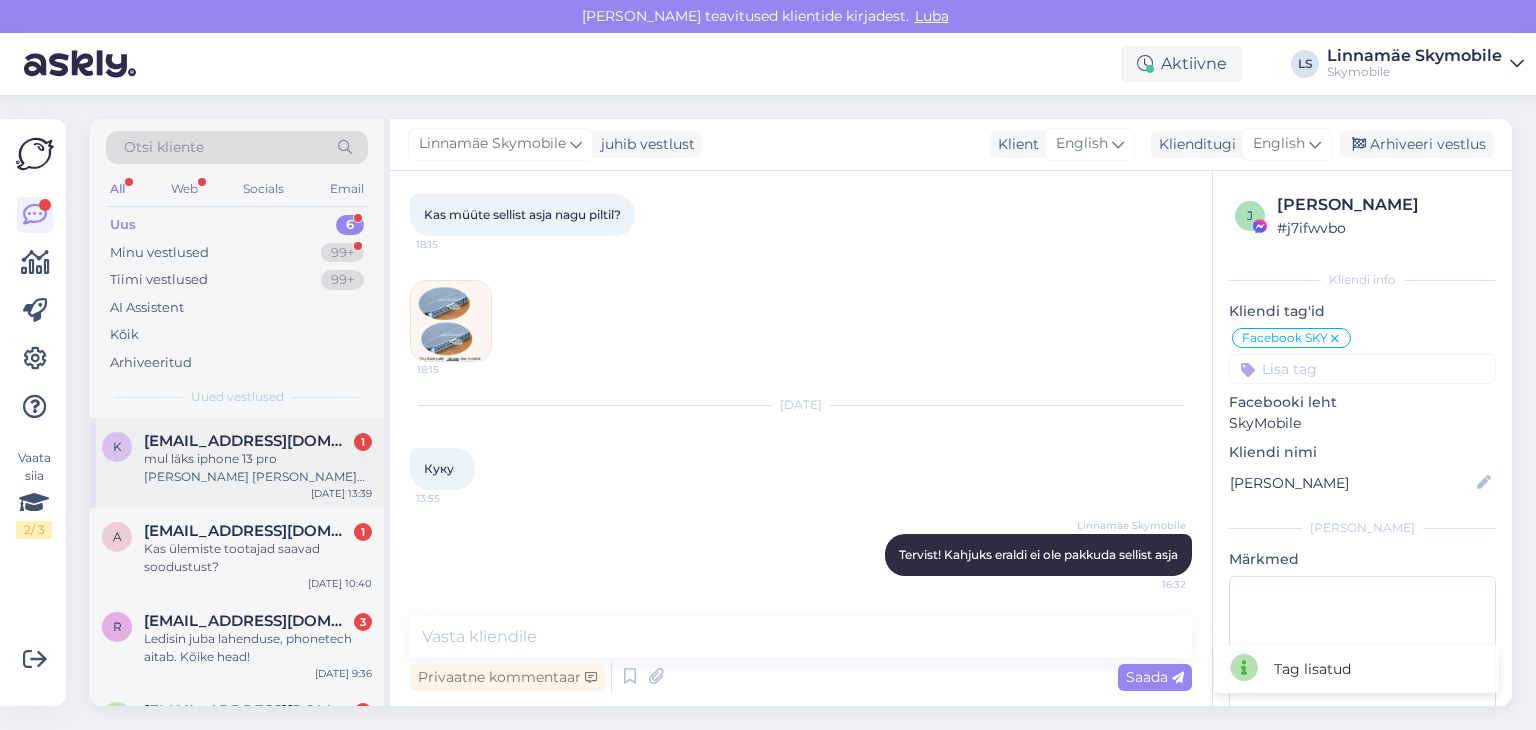 click on "[EMAIL_ADDRESS][DOMAIN_NAME]" at bounding box center (248, 441) 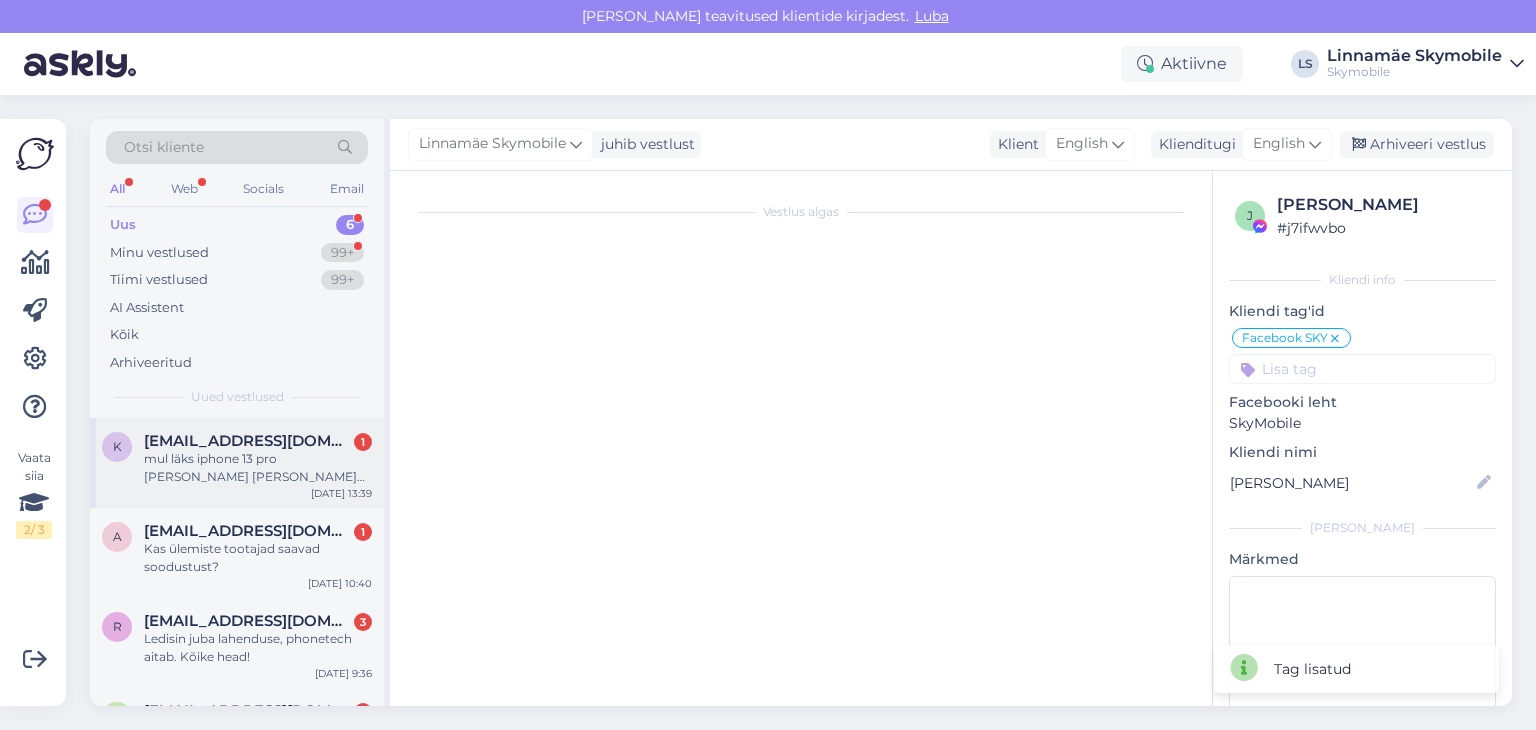 scroll, scrollTop: 0, scrollLeft: 0, axis: both 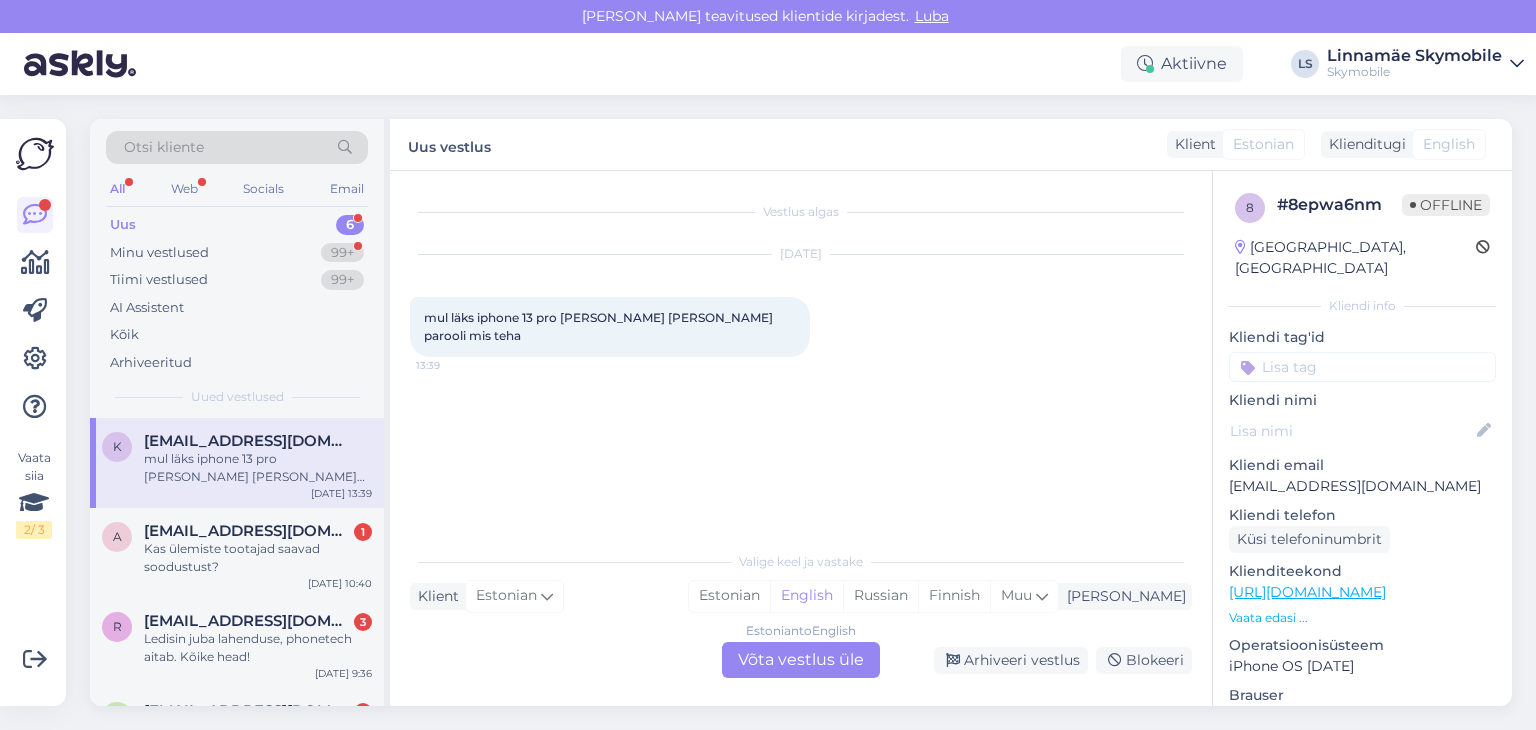 drag, startPoint x: 818, startPoint y: 593, endPoint x: 812, endPoint y: 621, distance: 28.635643 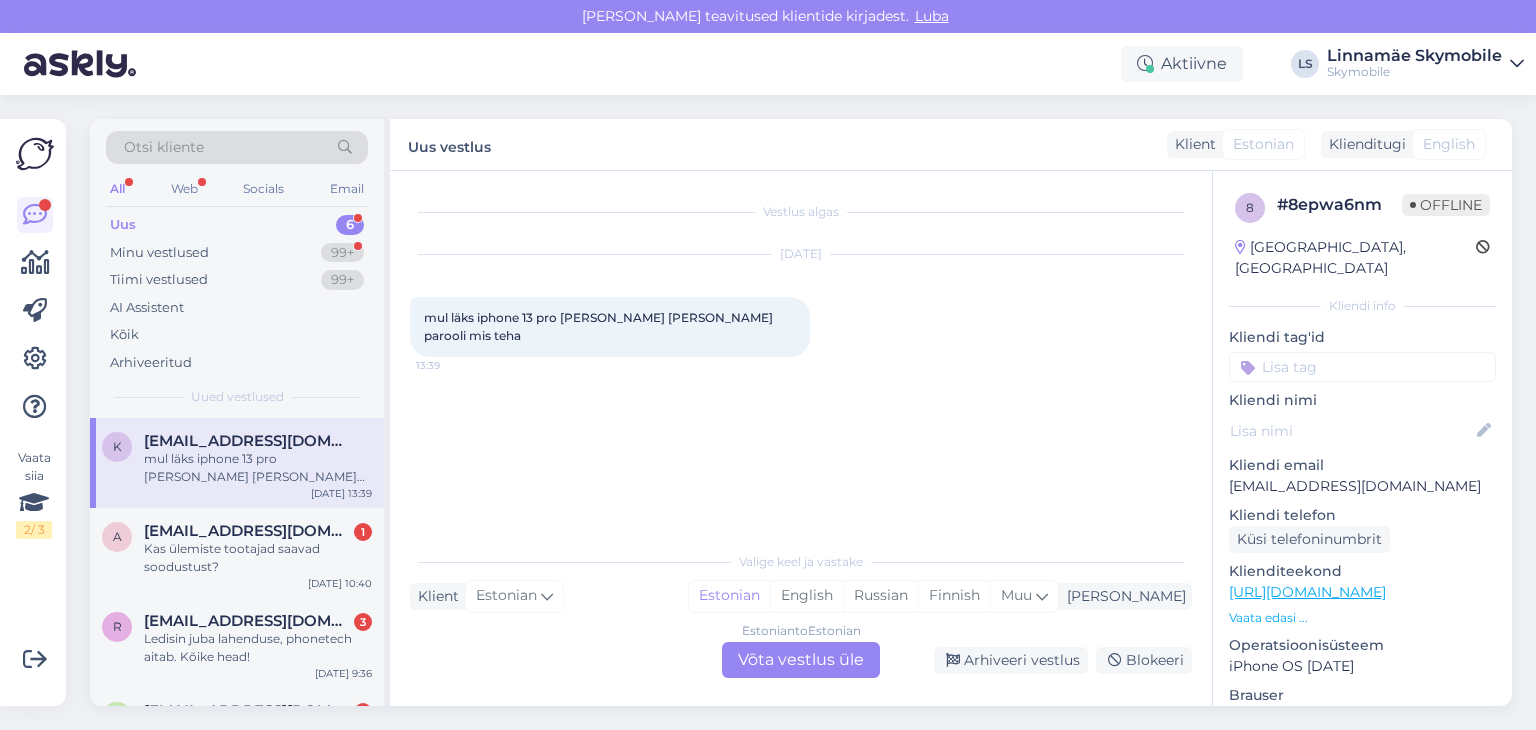 click on "Estonian  to  Estonian Võta vestlus üle" at bounding box center (801, 660) 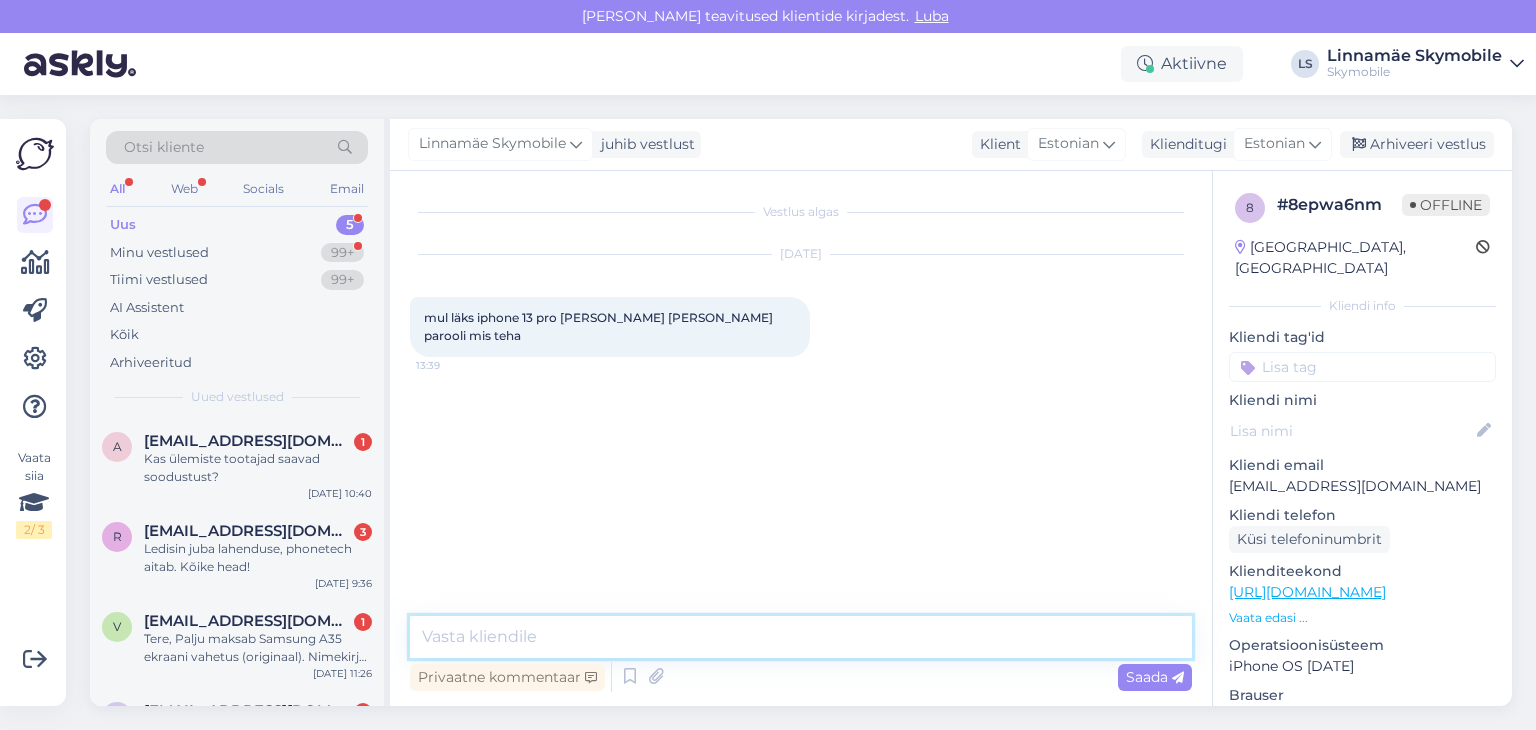 click at bounding box center [801, 637] 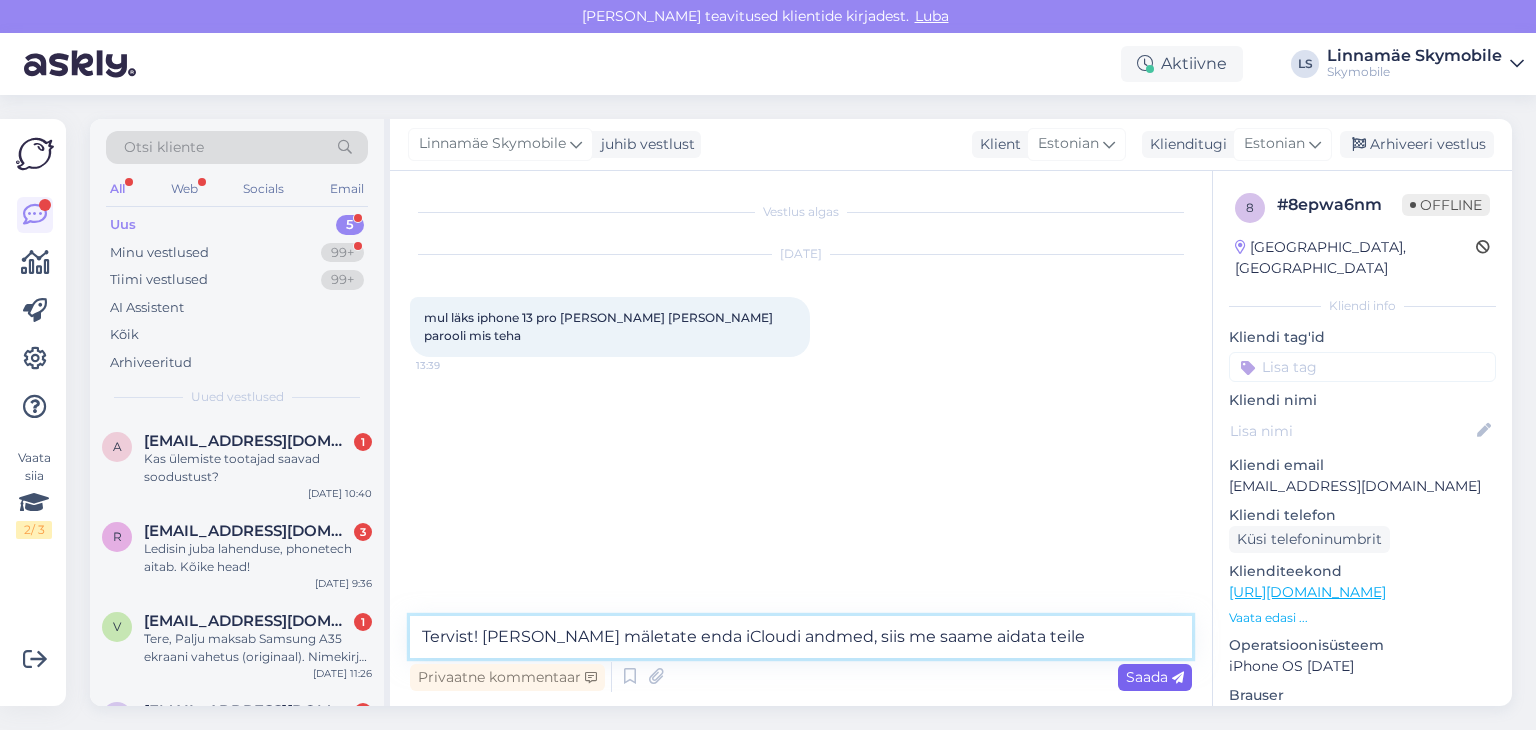 type on "Tervist! [PERSON_NAME] mäletate enda iCloudi andmed, siis me saame aidata teile" 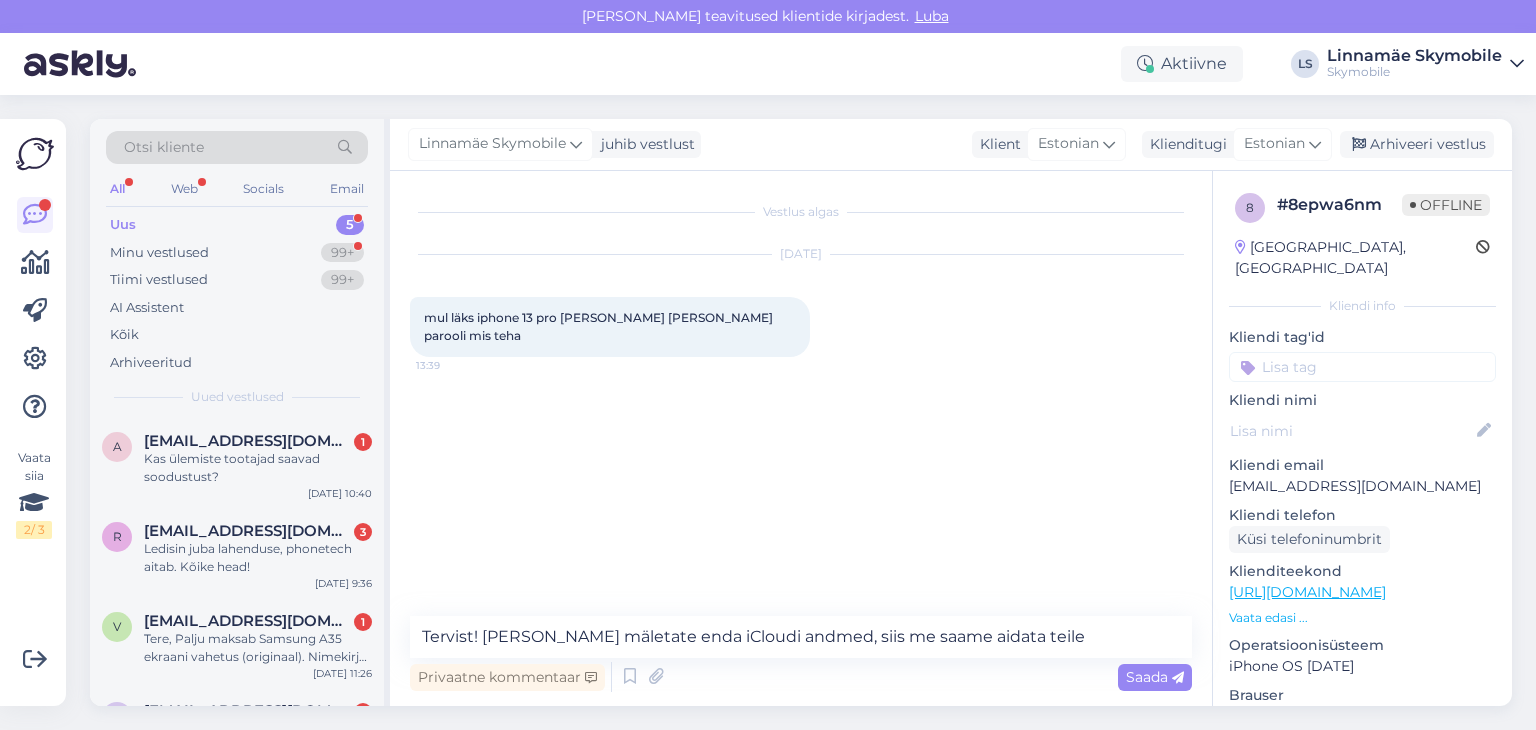 drag, startPoint x: 1160, startPoint y: 675, endPoint x: 1163, endPoint y: 686, distance: 11.401754 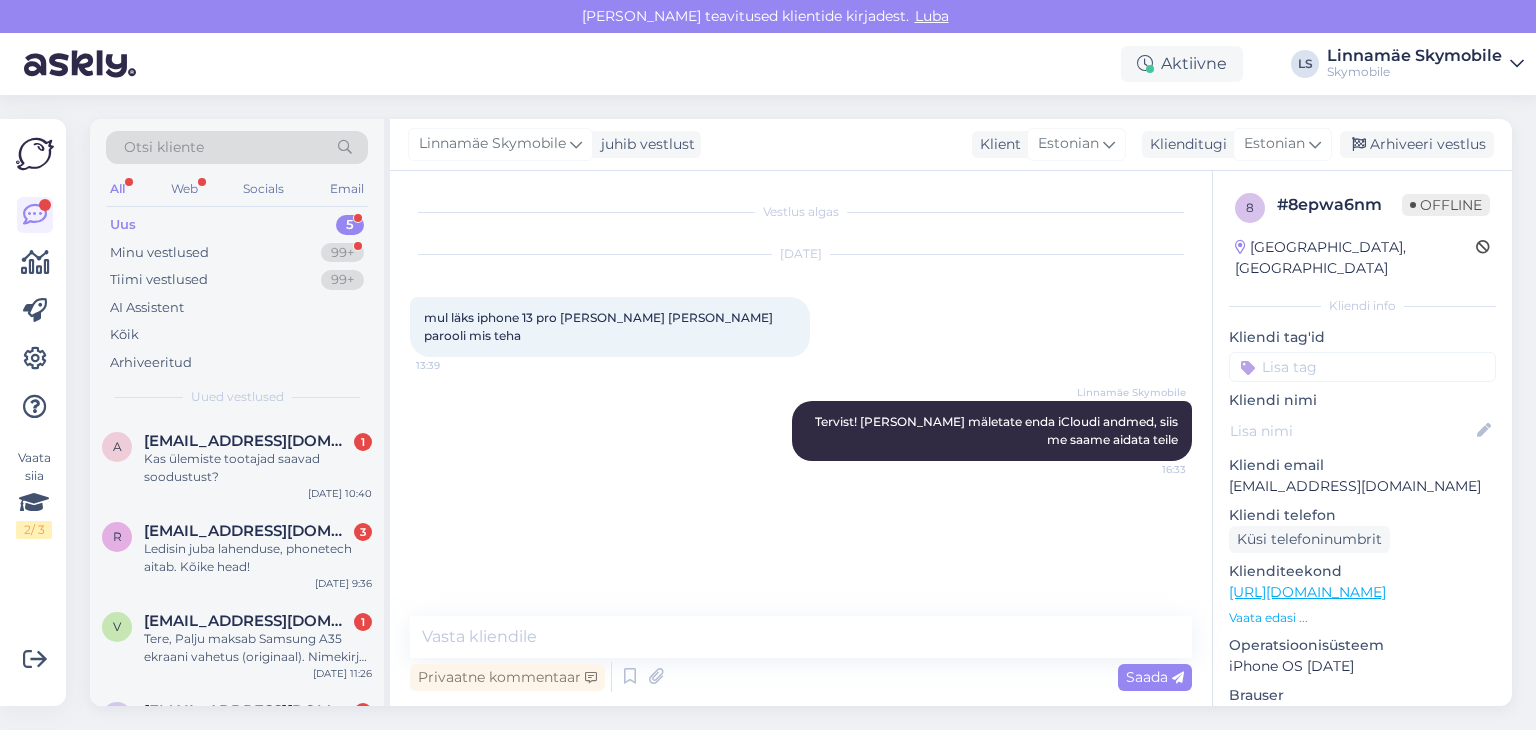 click at bounding box center (1362, 367) 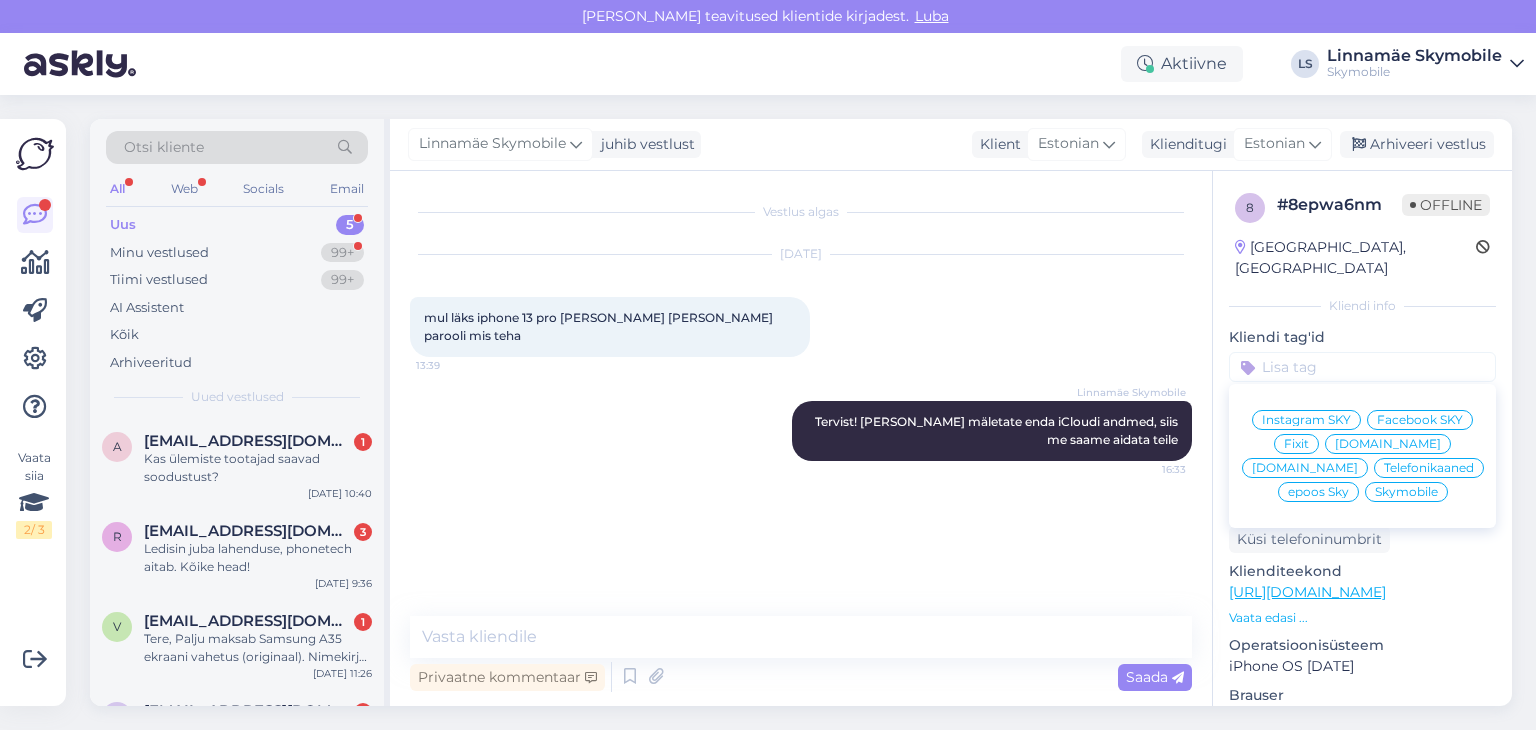 click on "Skymobile" at bounding box center [1406, 492] 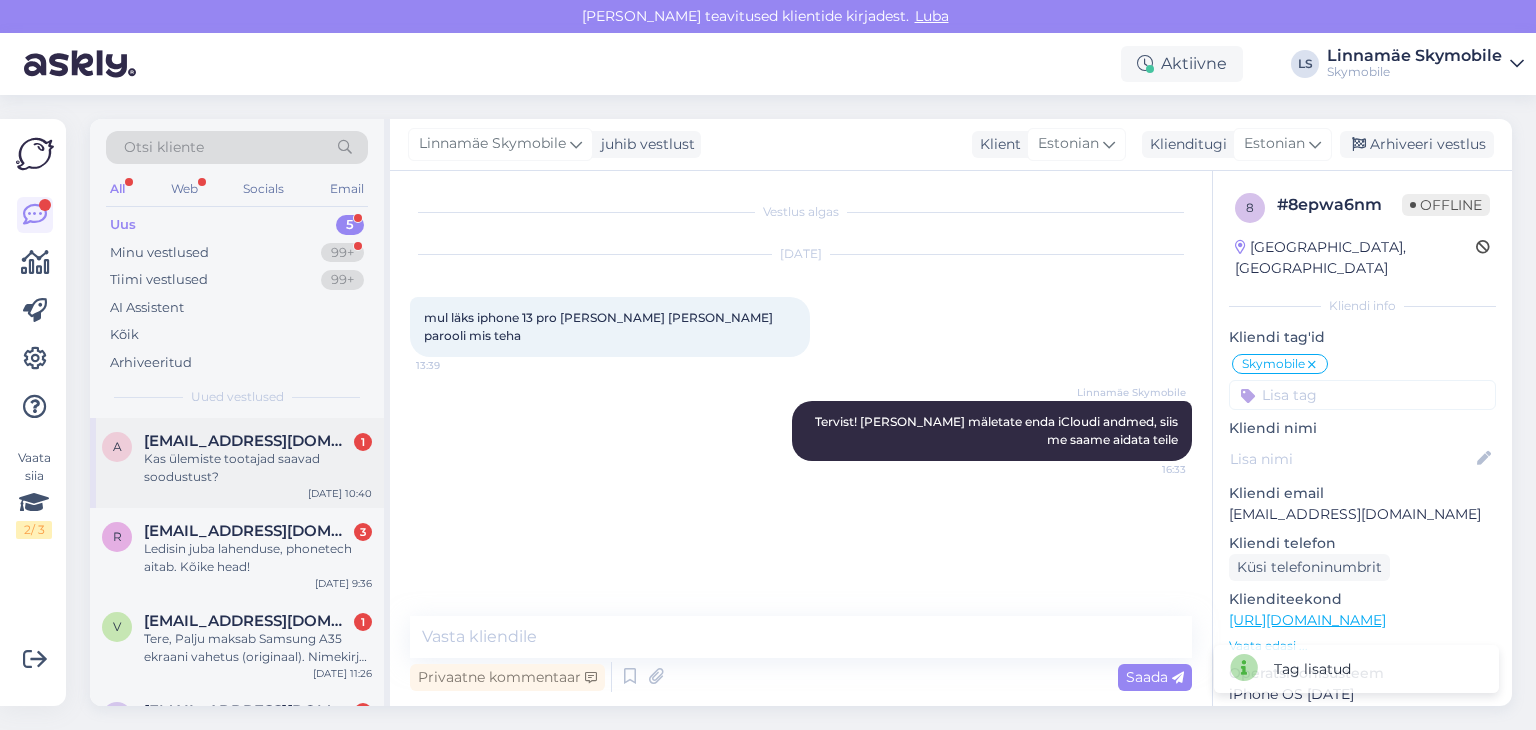 click on "[EMAIL_ADDRESS][DOMAIN_NAME]" at bounding box center (248, 441) 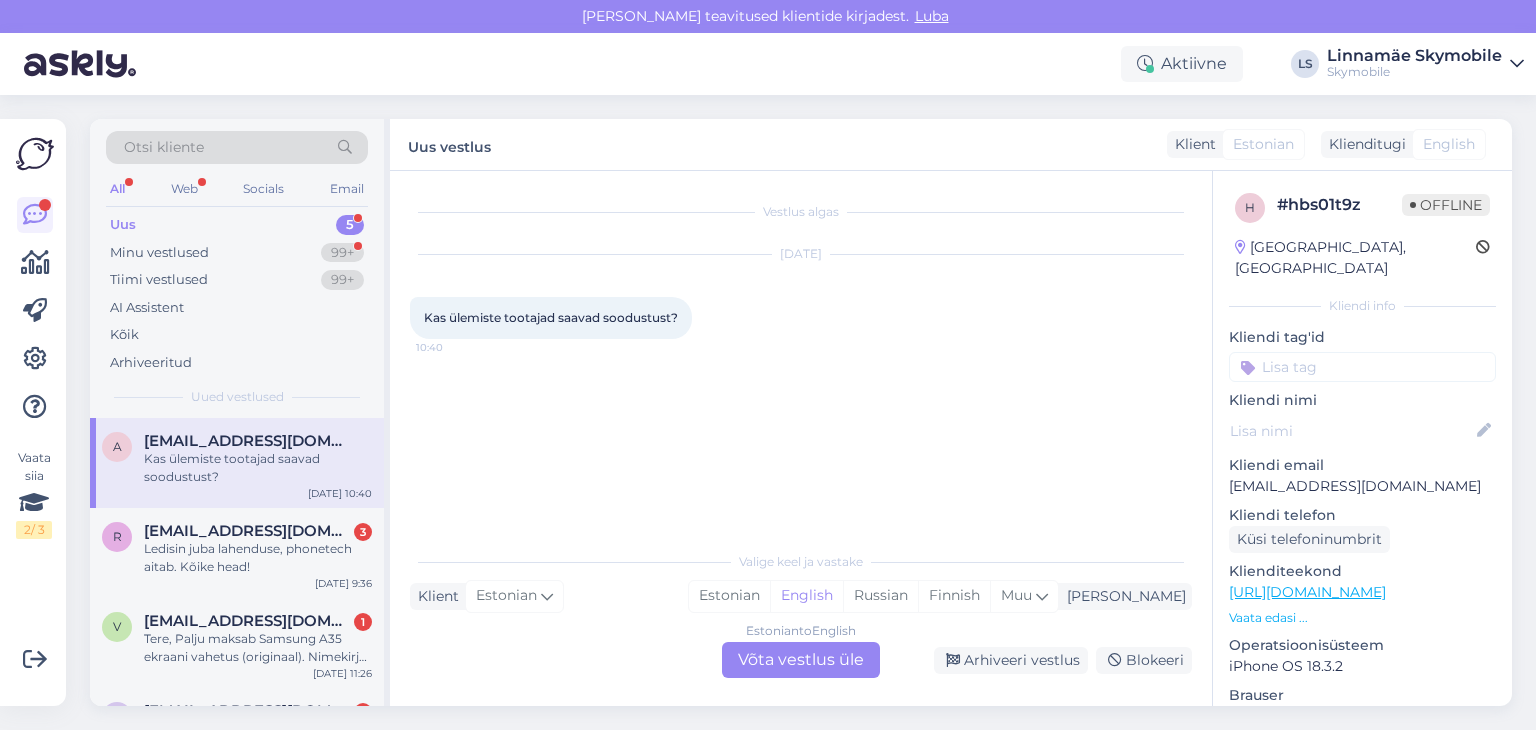 click at bounding box center [1362, 367] 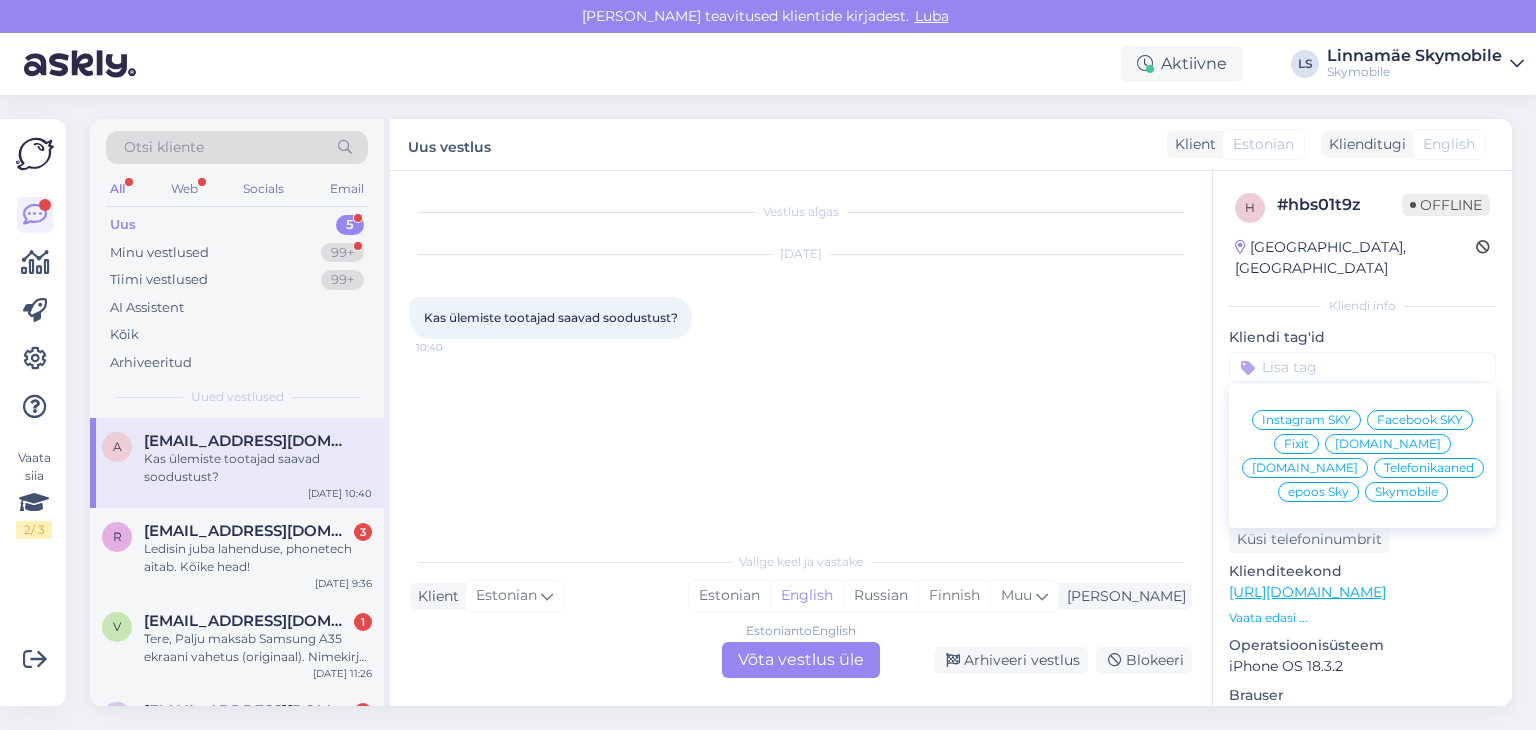 drag, startPoint x: 1422, startPoint y: 425, endPoint x: 1343, endPoint y: 456, distance: 84.8646 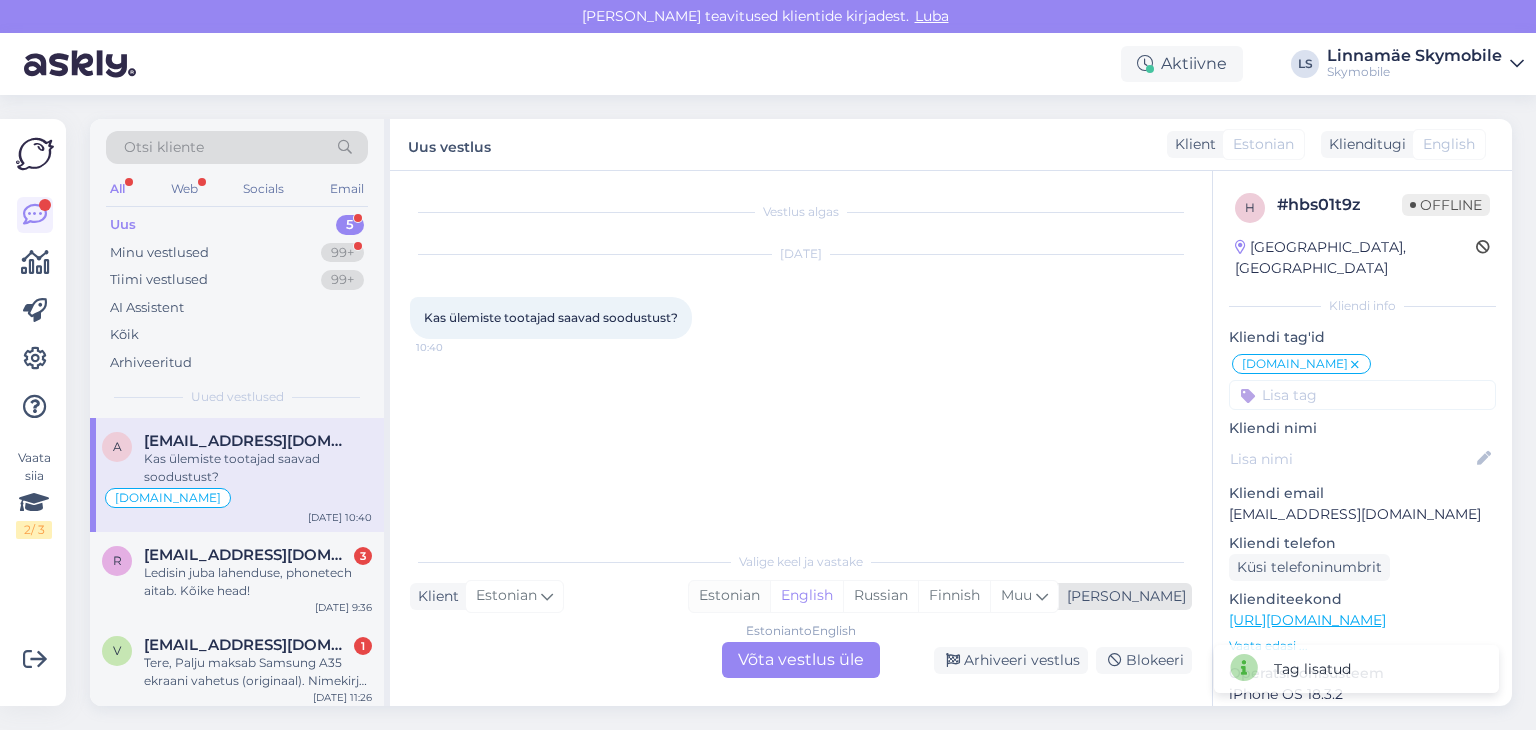click on "Estonian" at bounding box center (729, 596) 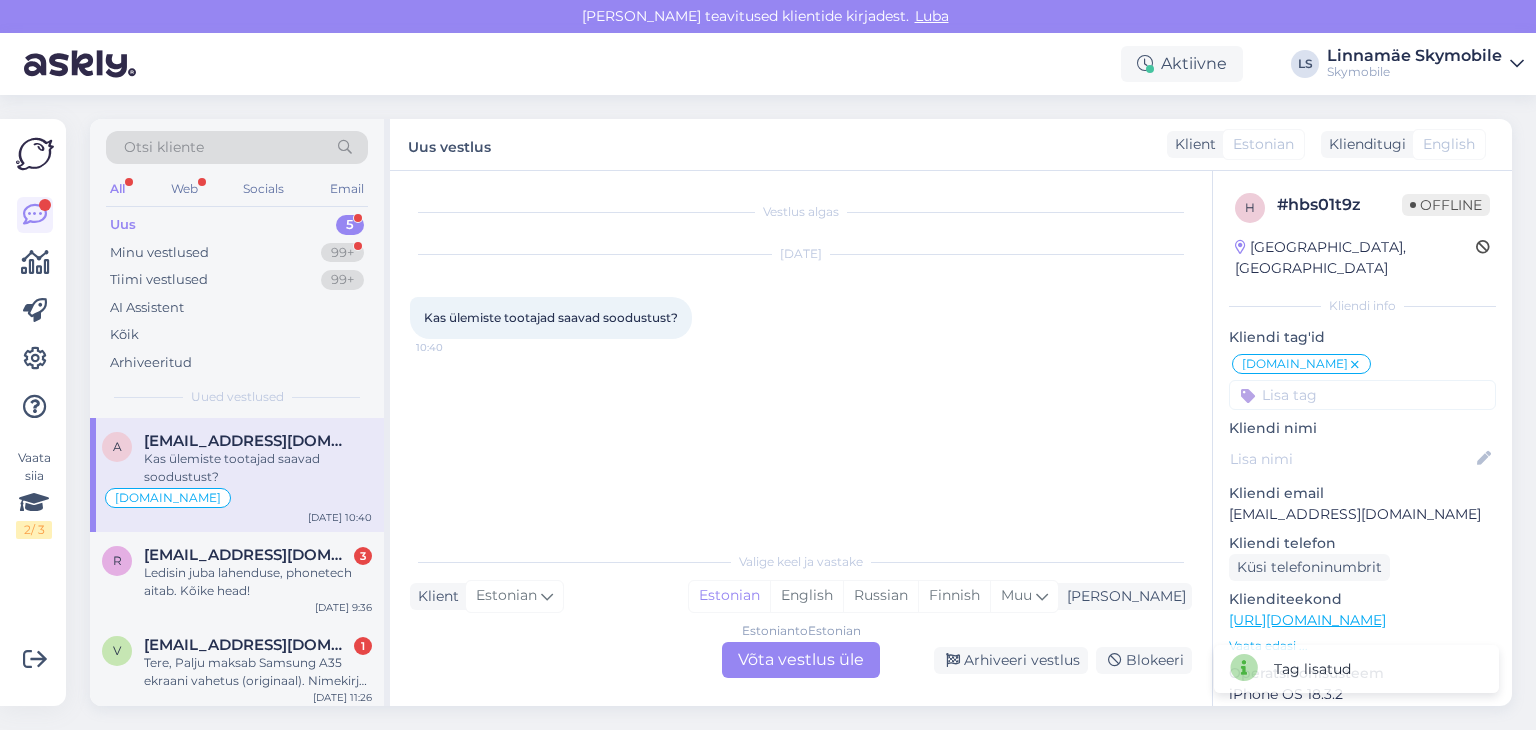 click on "Estonian  to  Estonian Võta vestlus üle" at bounding box center (801, 660) 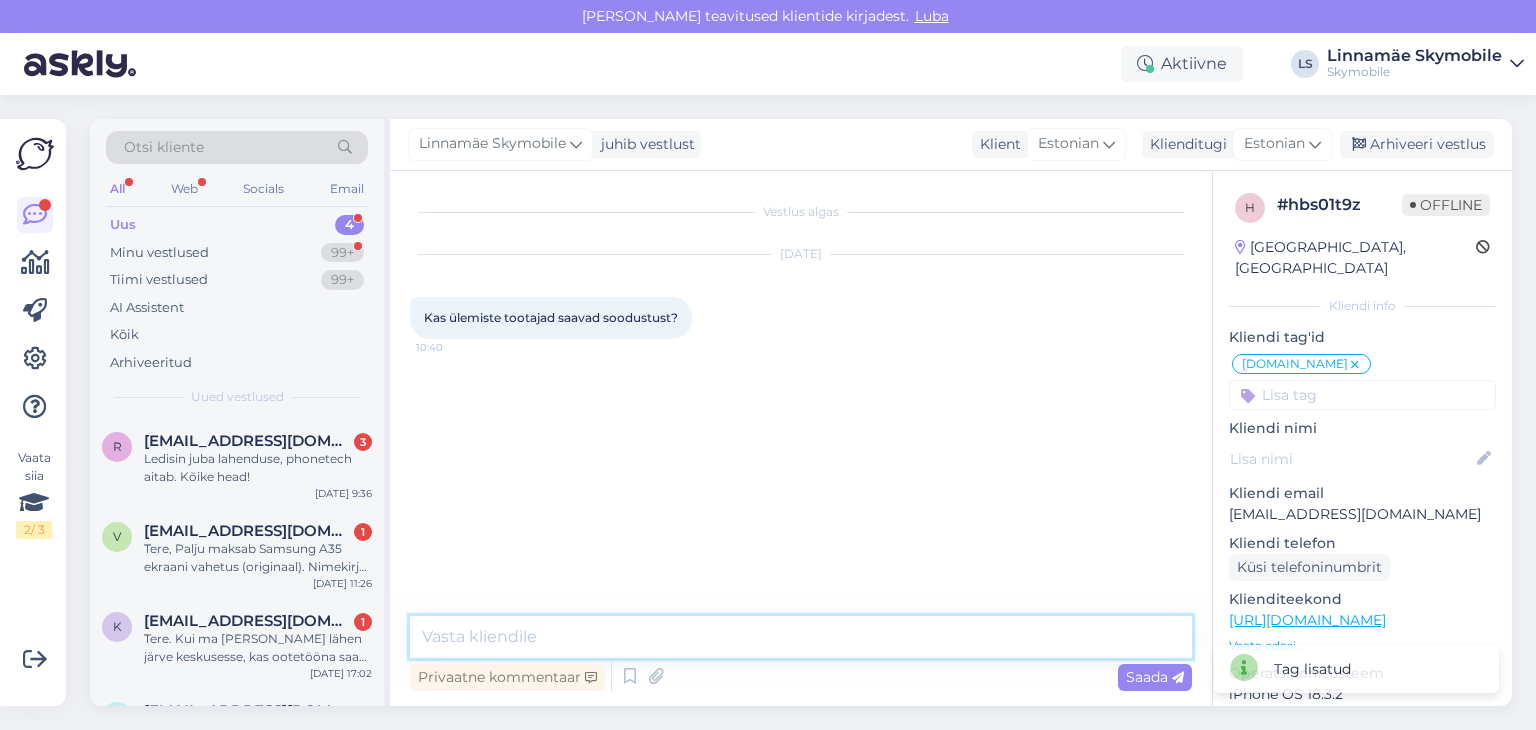 click at bounding box center (801, 637) 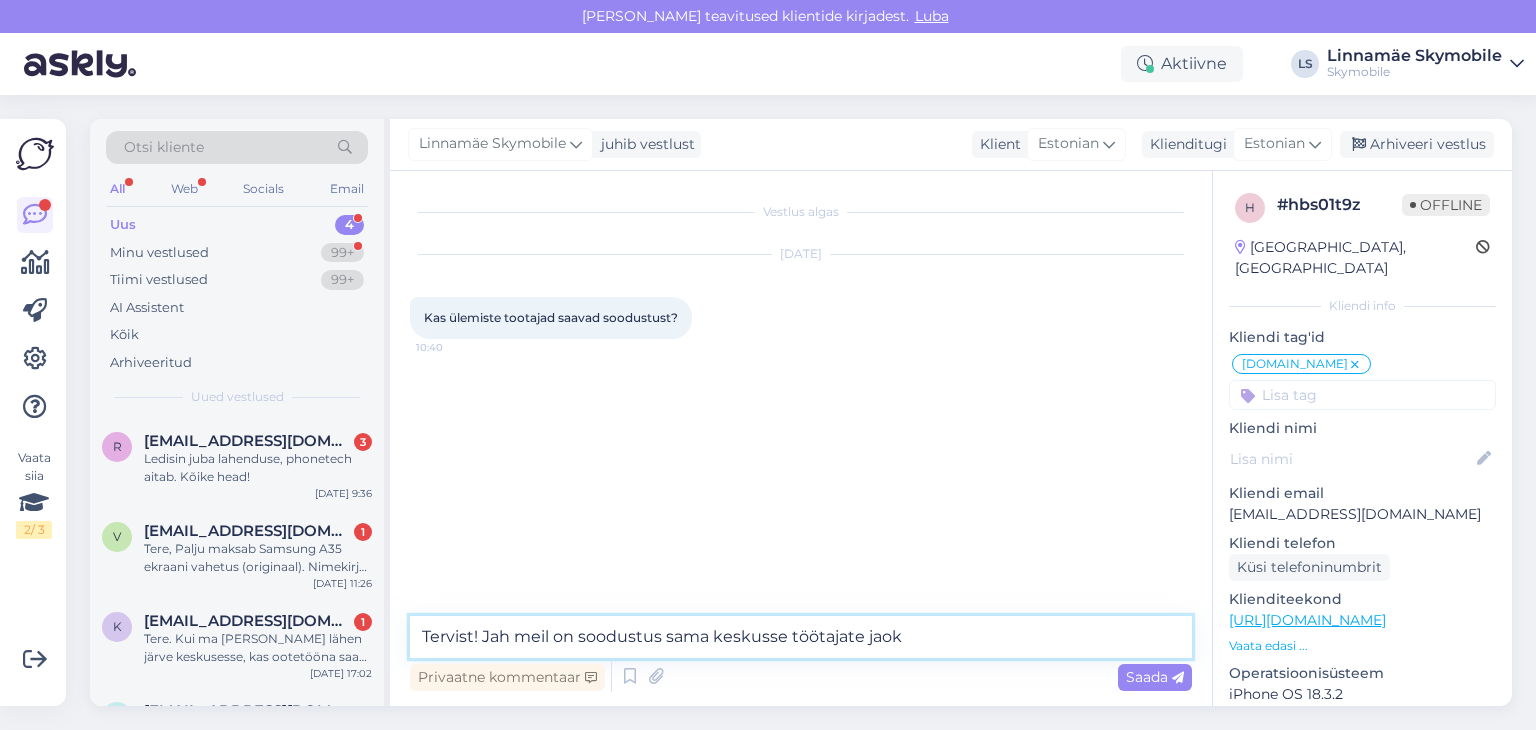 type on "Tervist! Jah meil on soodustus sama keskusse töötajate jaoks" 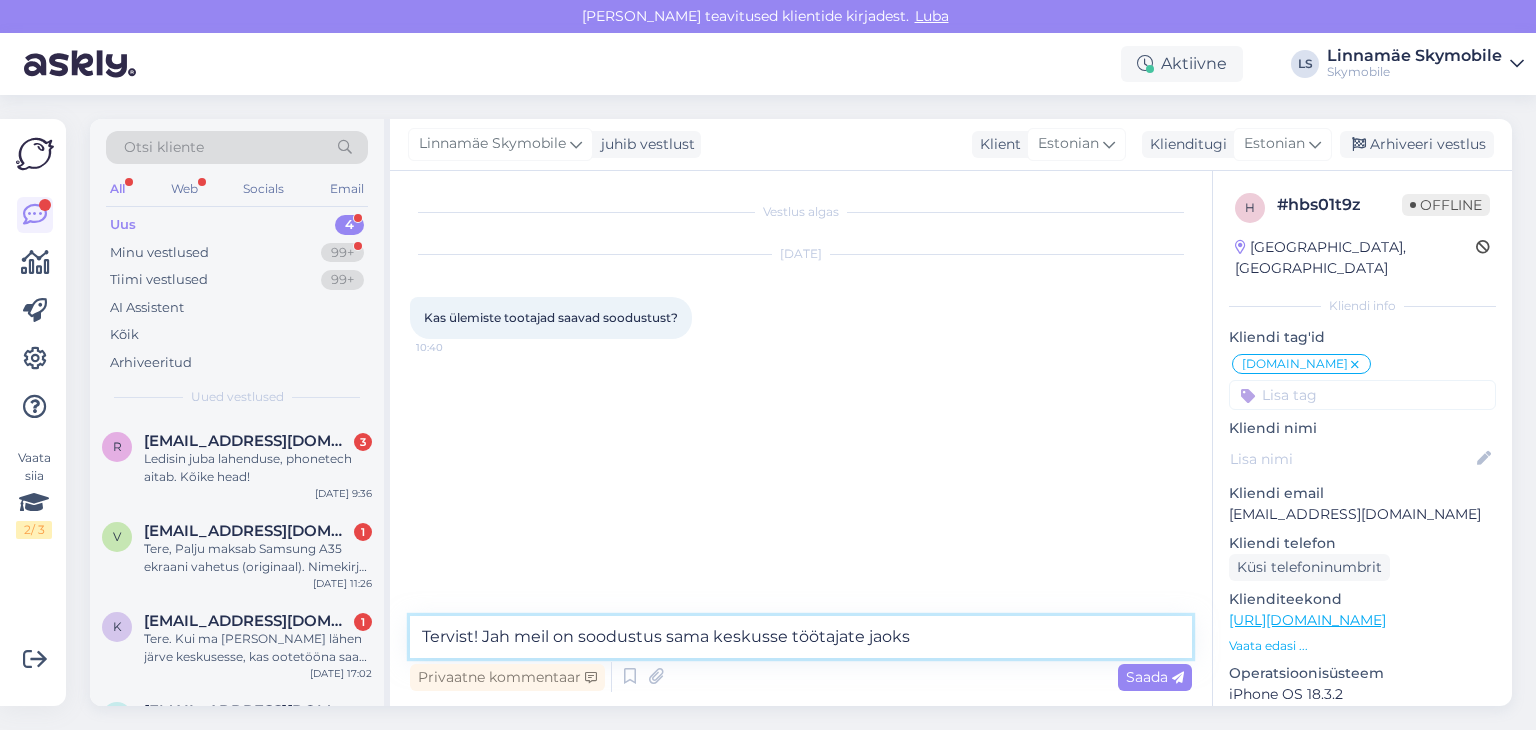 type 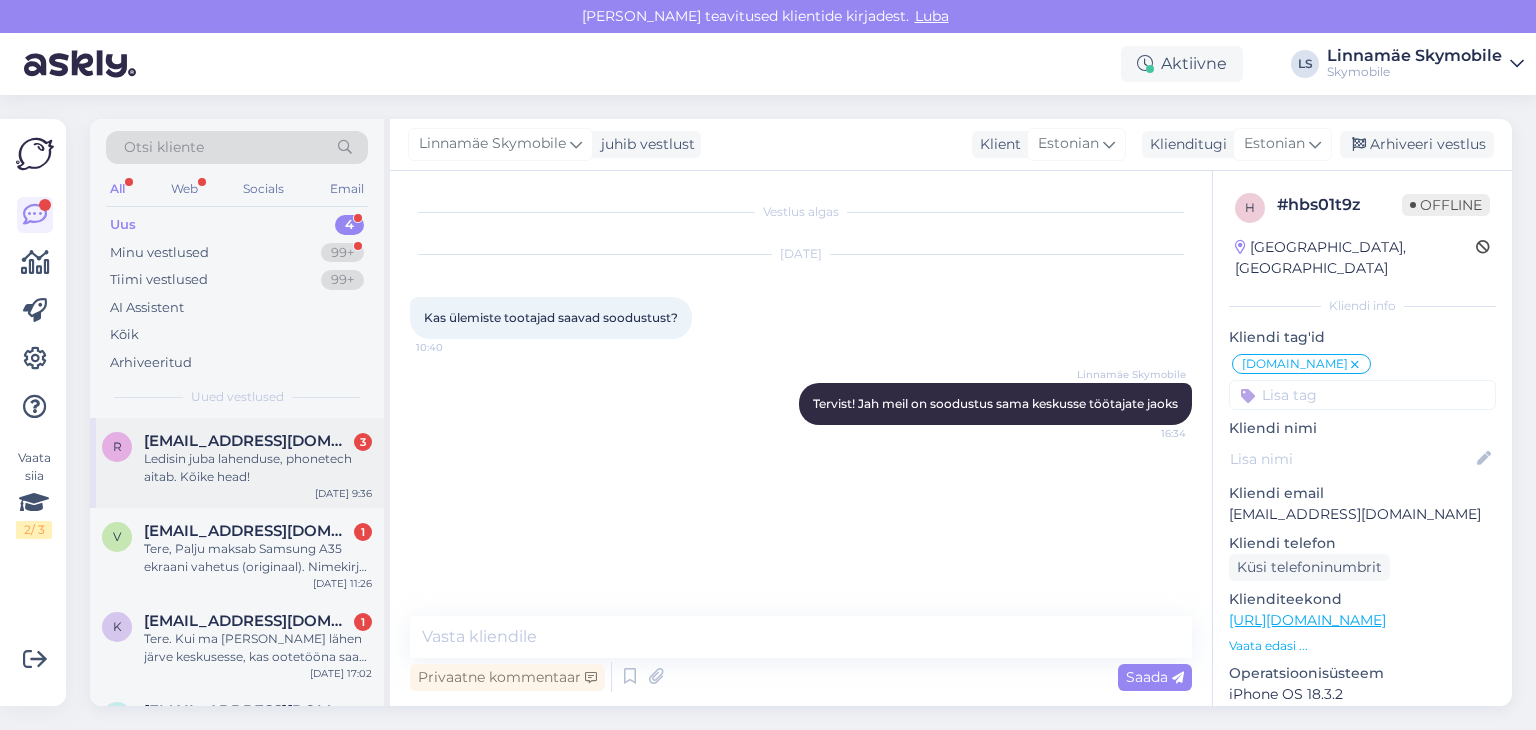 click on "Ledisin juba lahenduse, phonetech aitab. Kõike head!" at bounding box center [258, 468] 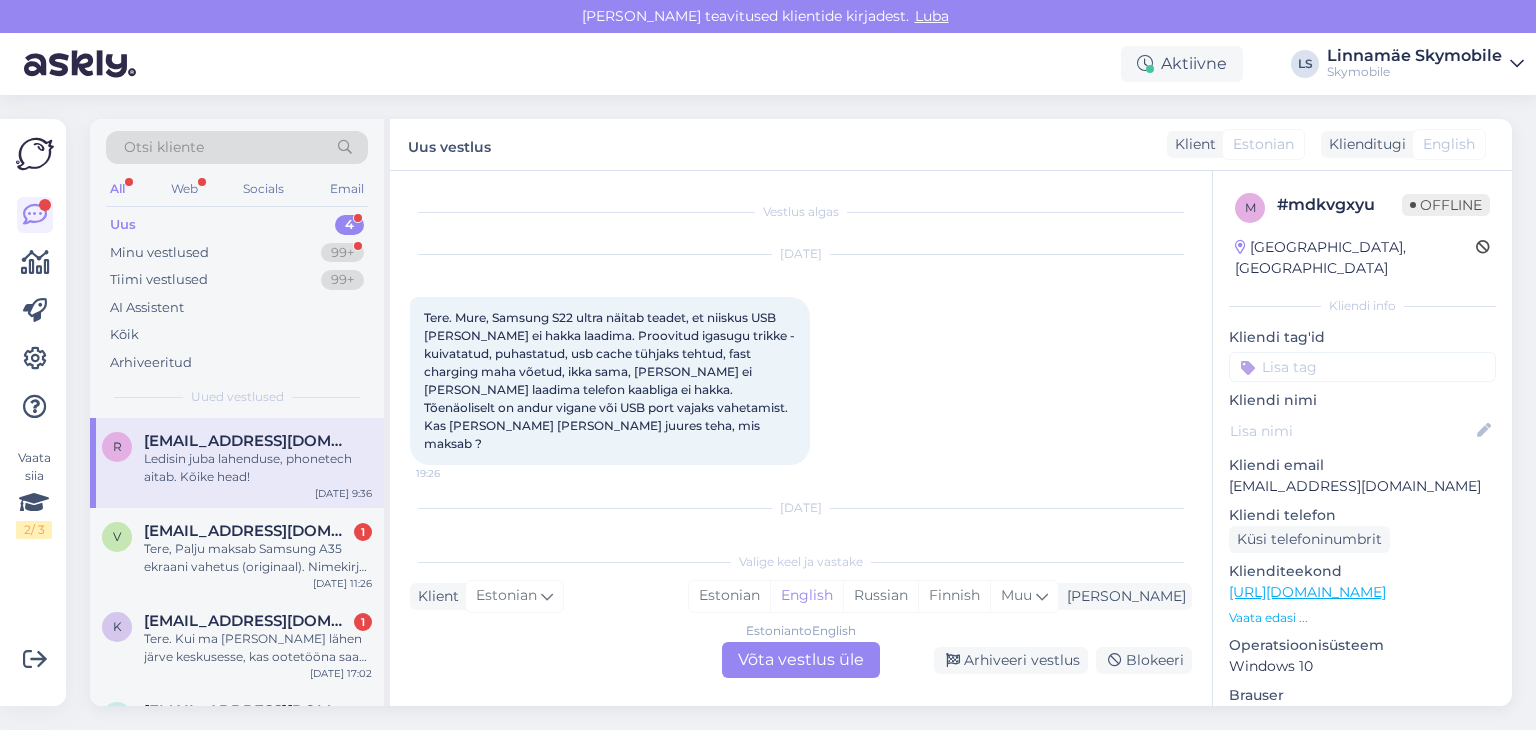 scroll, scrollTop: 178, scrollLeft: 0, axis: vertical 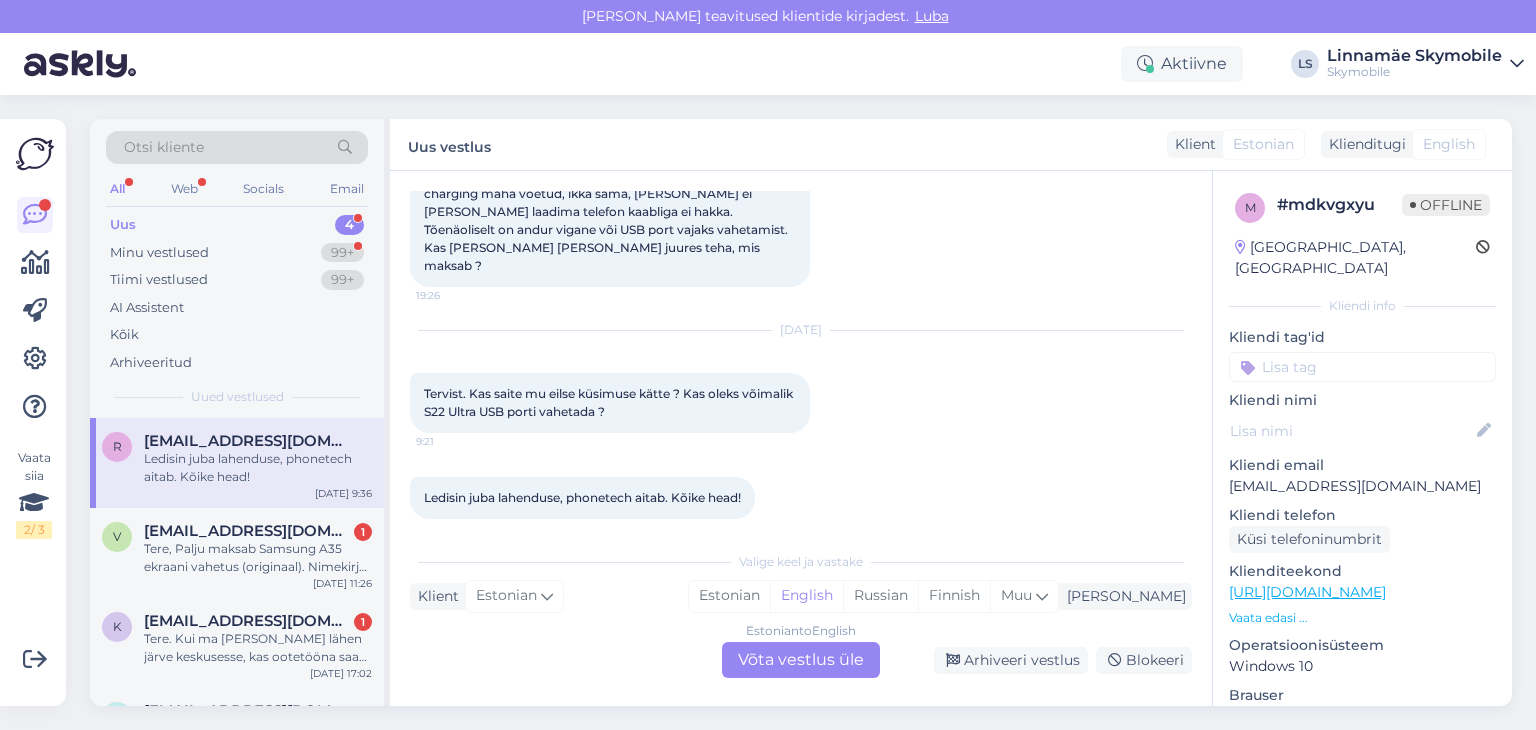 click at bounding box center (1362, 367) 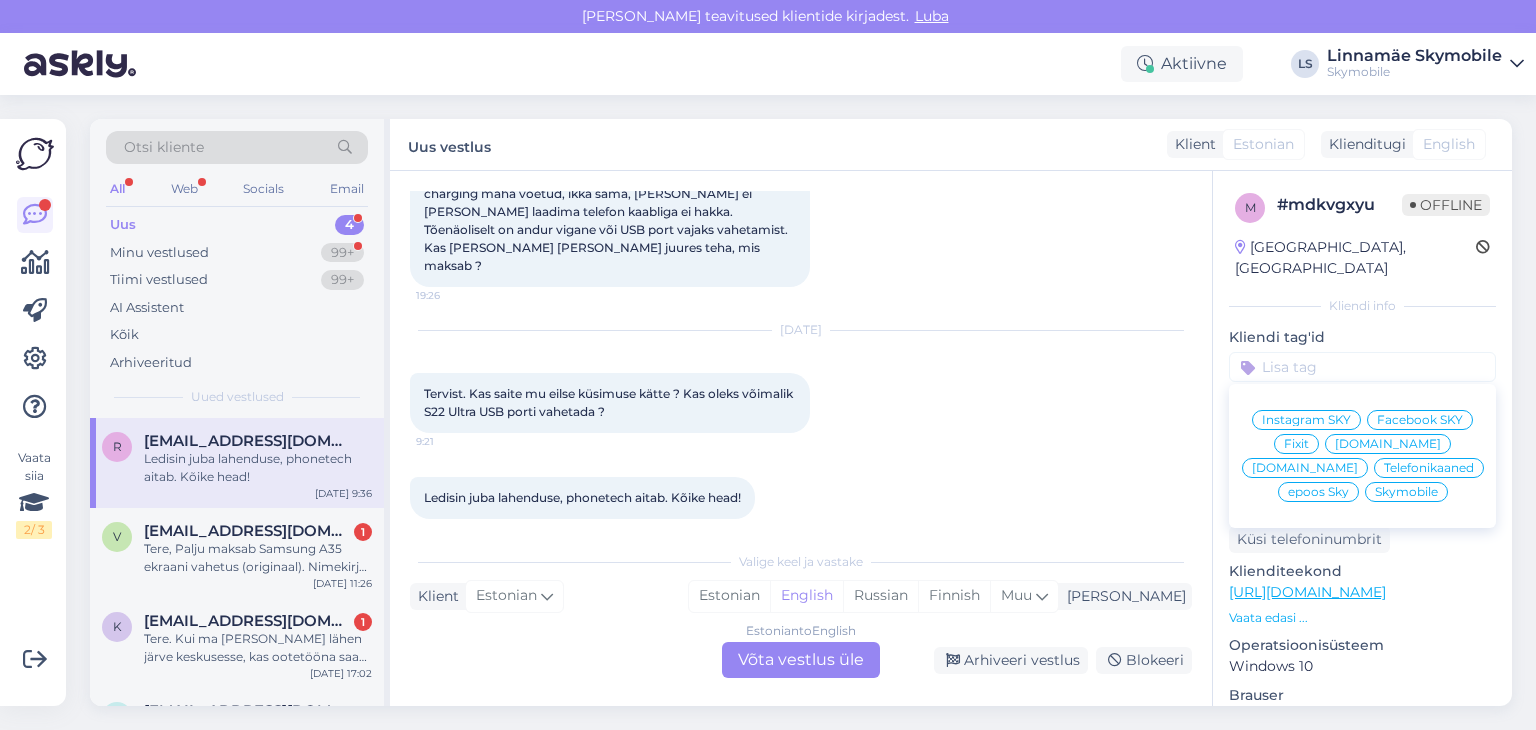 click on "Skymobile" at bounding box center [1406, 492] 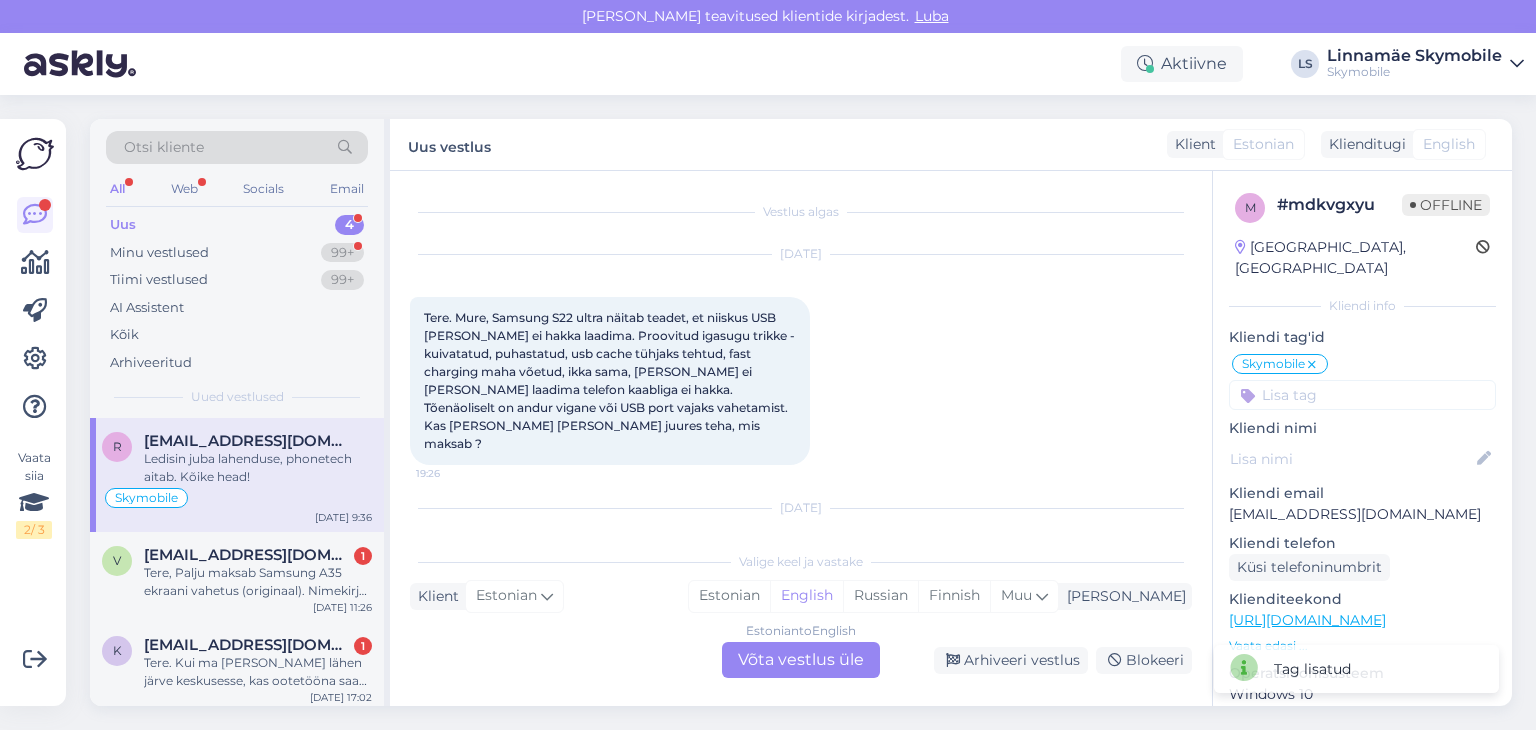 scroll, scrollTop: 178, scrollLeft: 0, axis: vertical 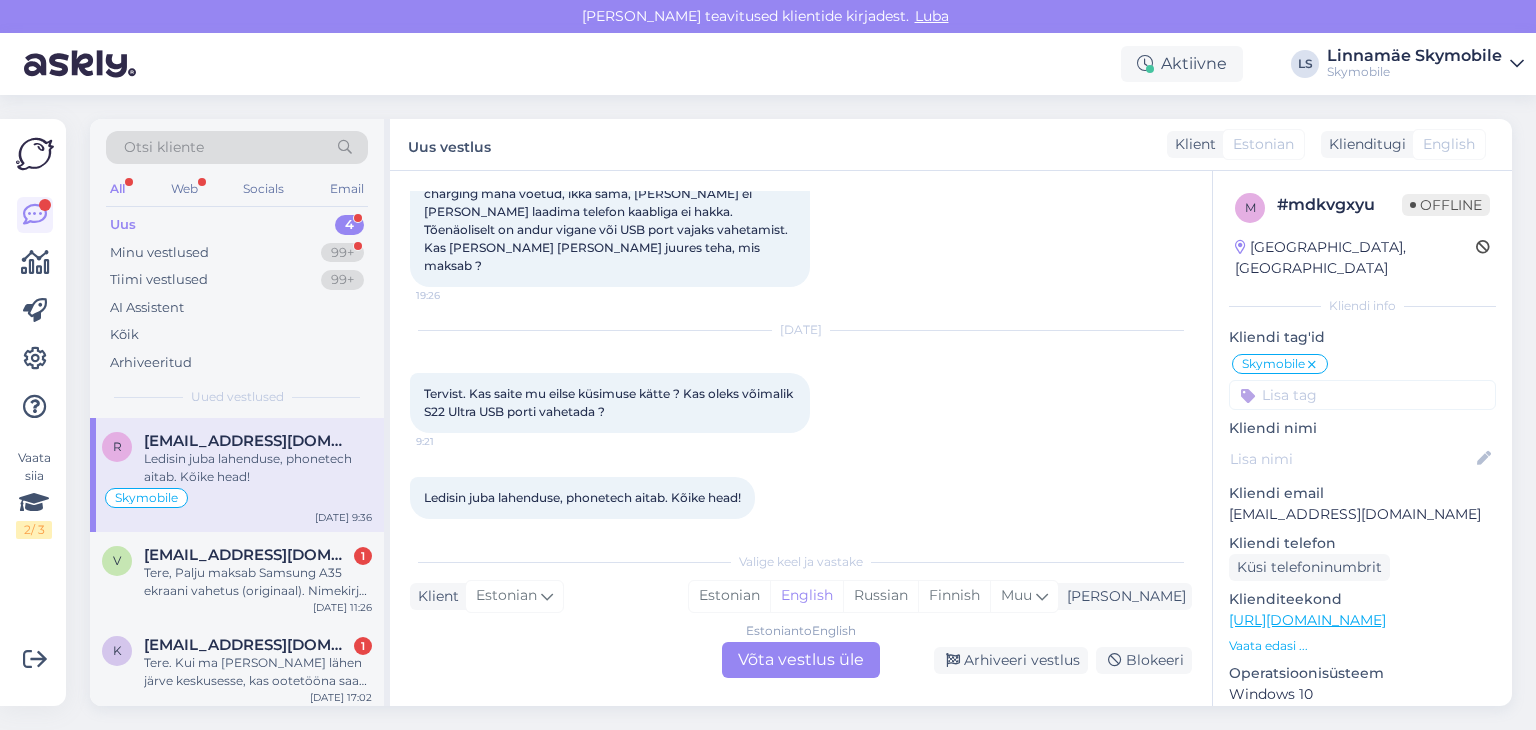 click on "Estonian  to  English Võta vestlus üle" at bounding box center (801, 660) 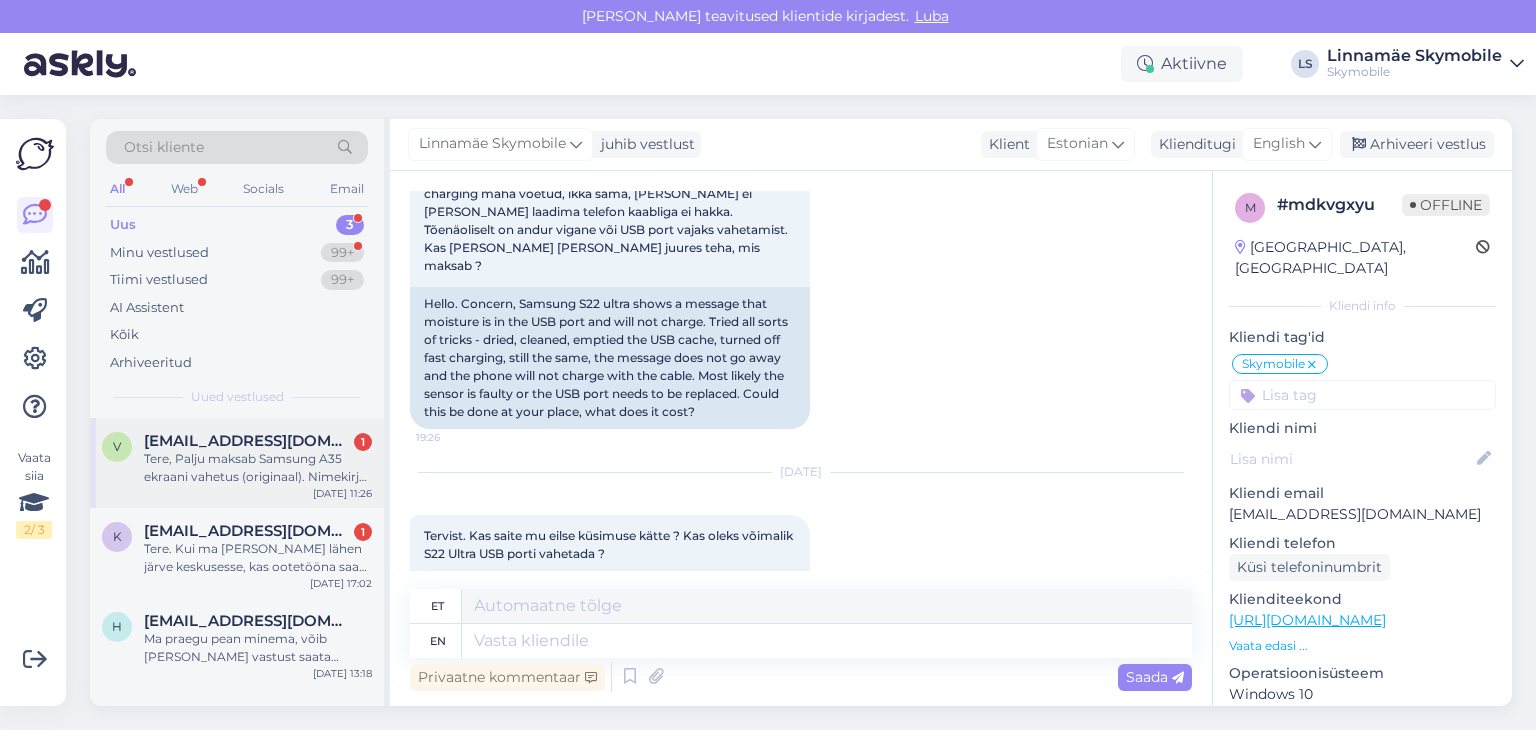 click on "Tere, Palju maksab Samsung A35 ekraani vahetus (originaal). Nimekirjas sellist mudelit ei ole." at bounding box center [258, 468] 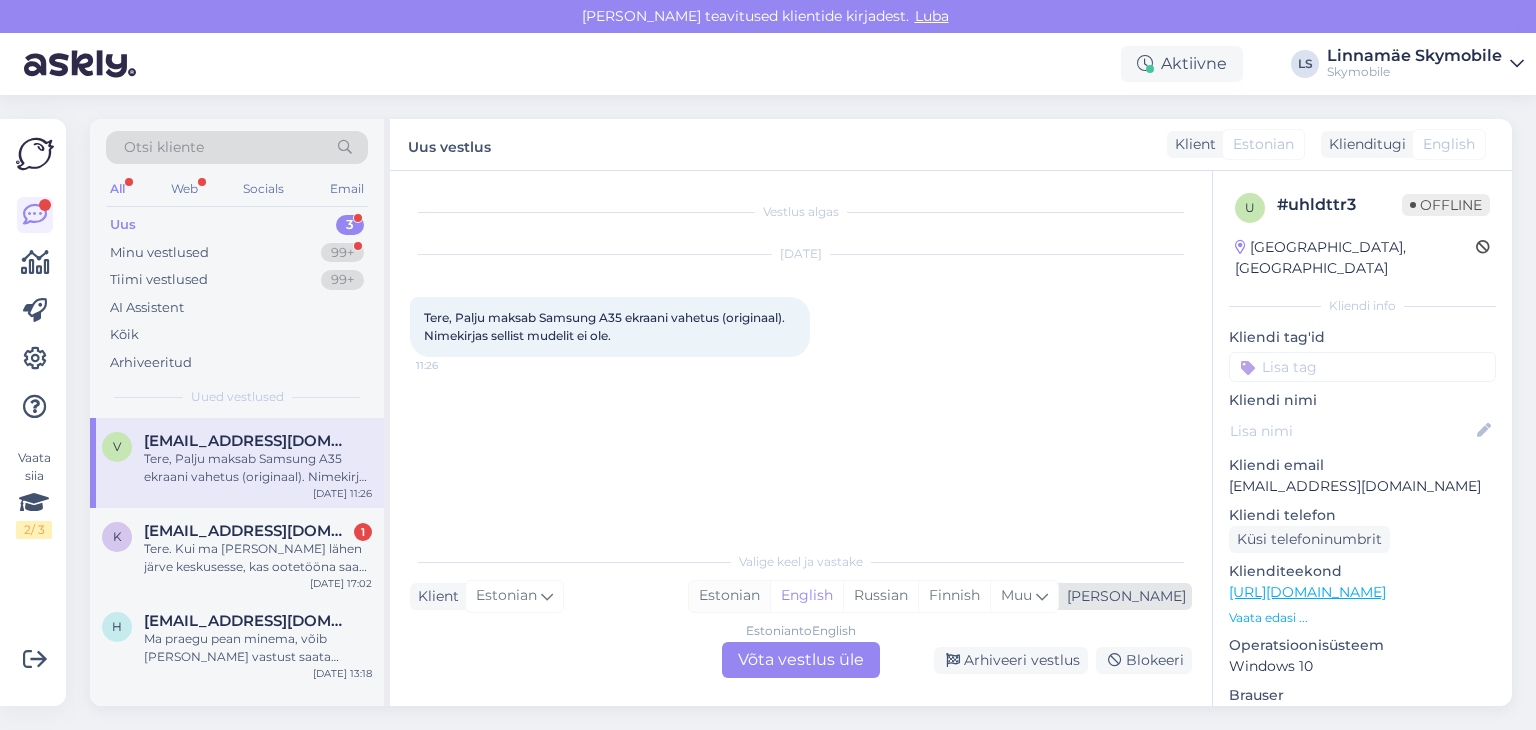 click on "Estonian" at bounding box center [729, 596] 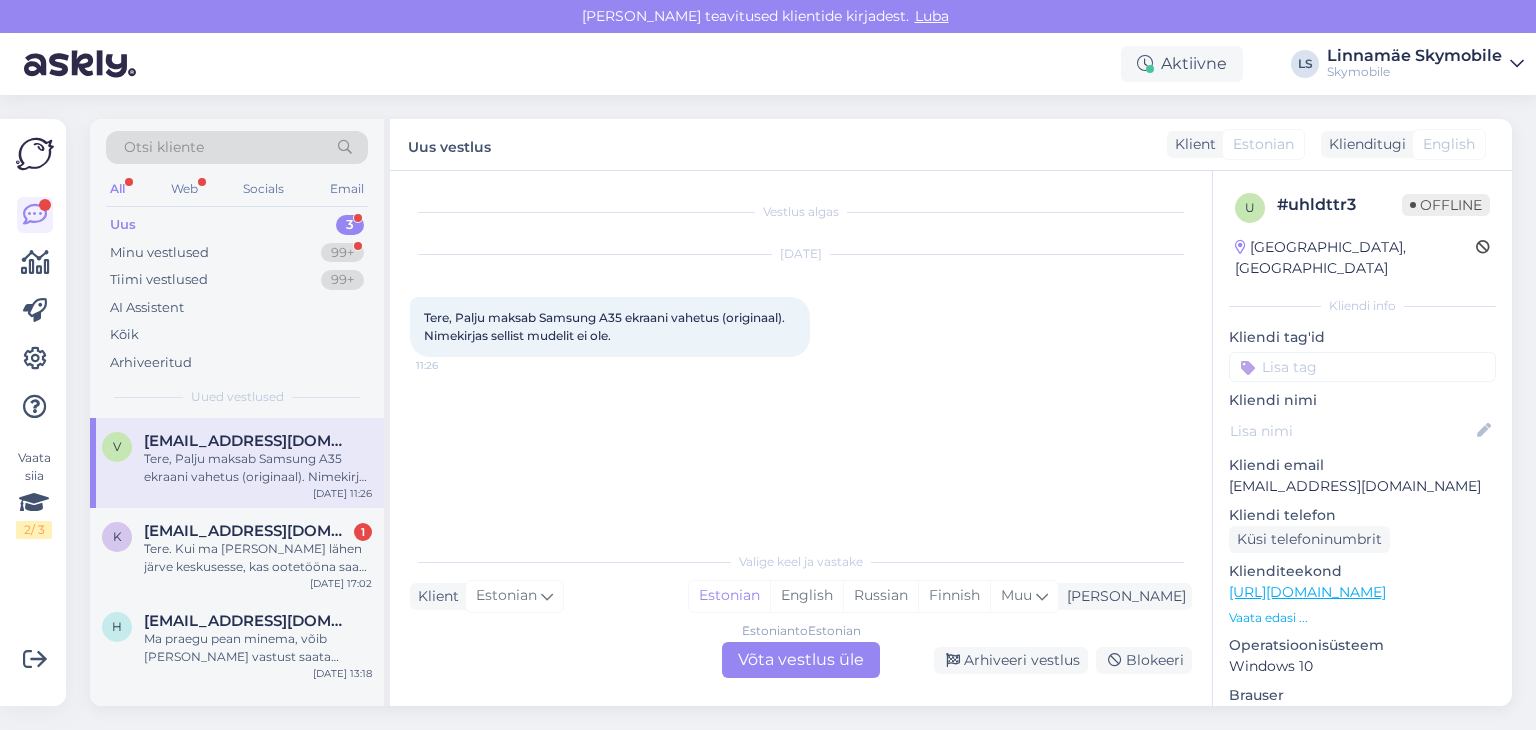 click on "Estonian  to  Estonian Võta vestlus üle" at bounding box center (801, 660) 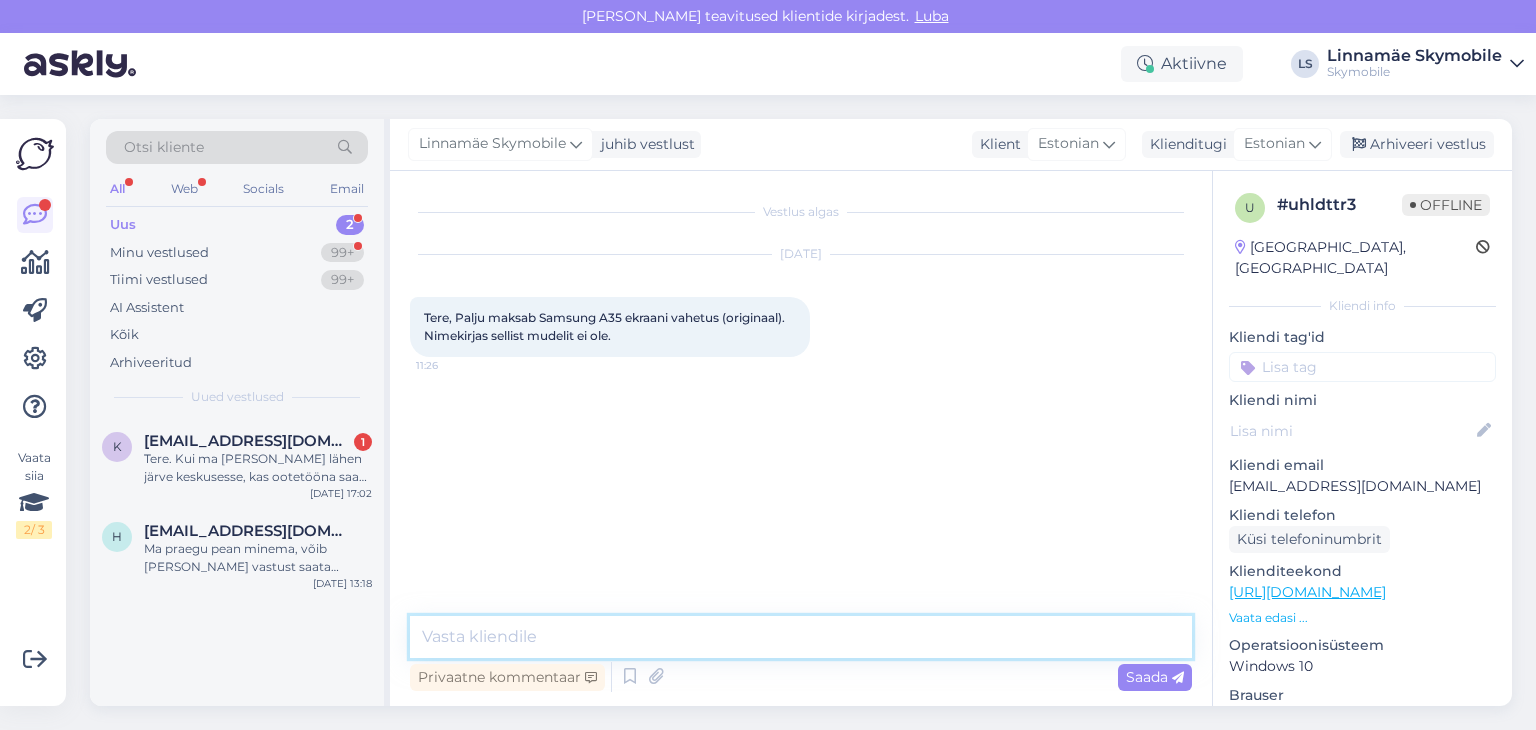 click at bounding box center (801, 637) 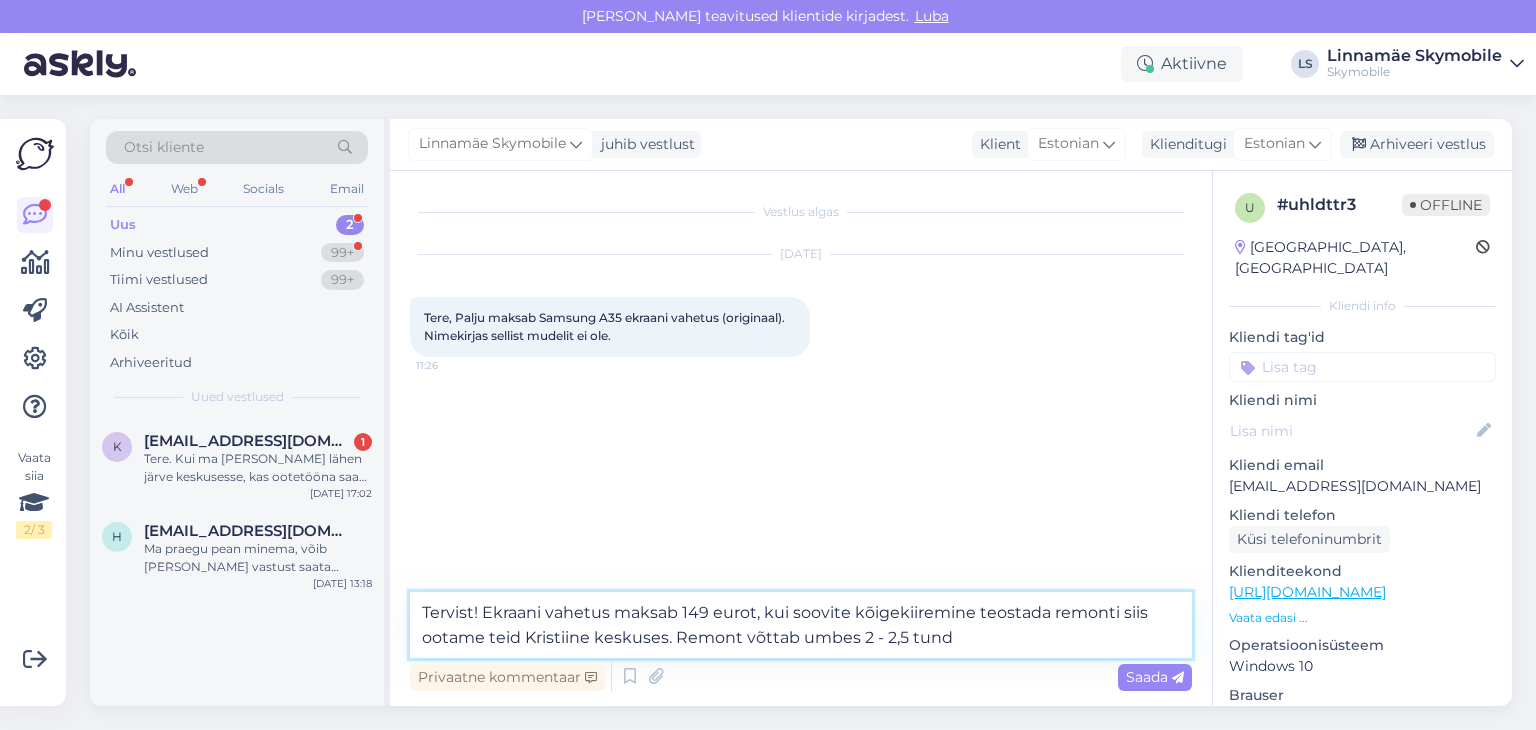 type on "Tervist! Ekraani vahetus maksab 149 eurot, kui soovite kõigekiiremine teostada remonti siis ootame teid Kristiine keskuses. Remont võttab umbes 2 - 2,5 tundi" 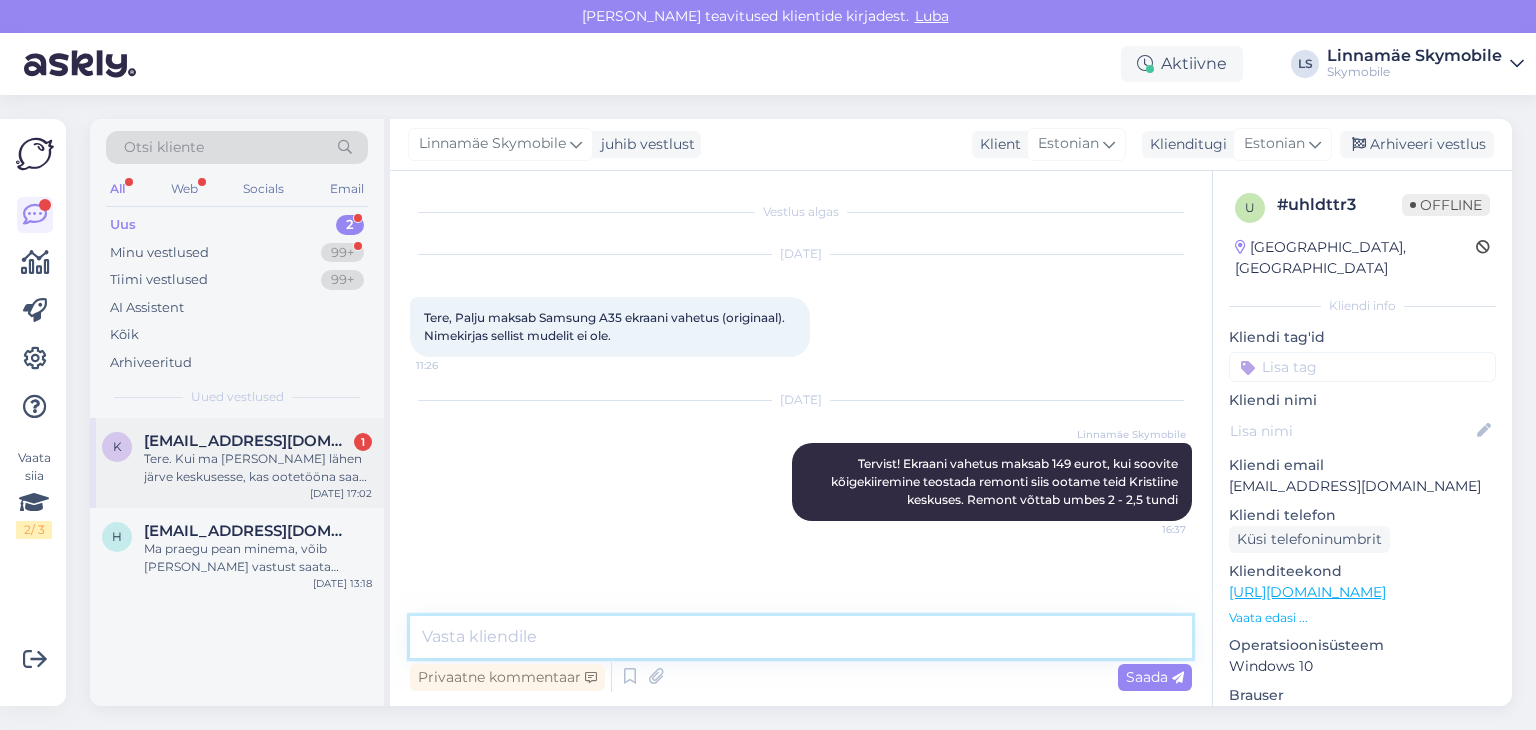 type 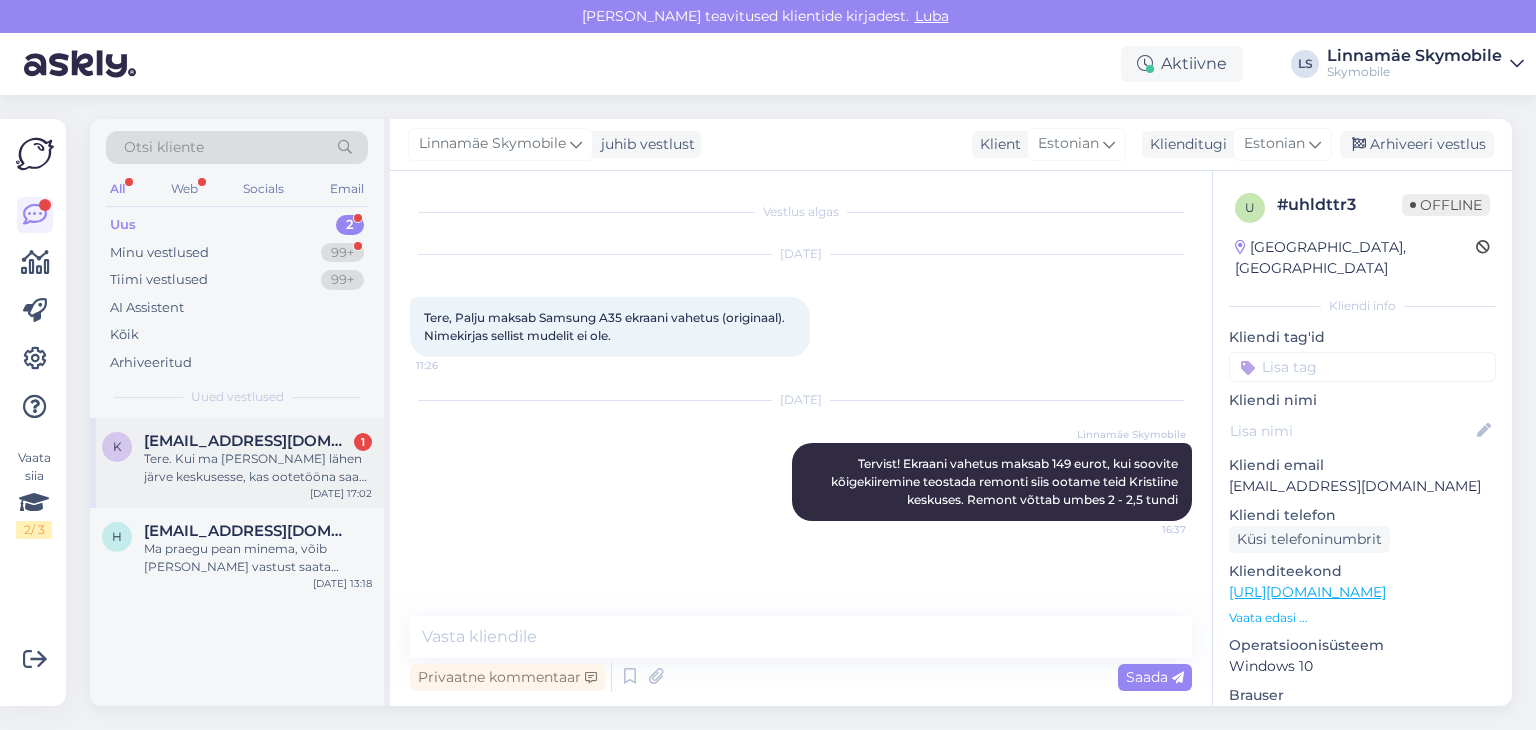 click on "Tere. Kui ma [PERSON_NAME] lähen järve keskusesse, kas ootetööna saab teha Iphone 12pro aku vahetuse?" at bounding box center [258, 468] 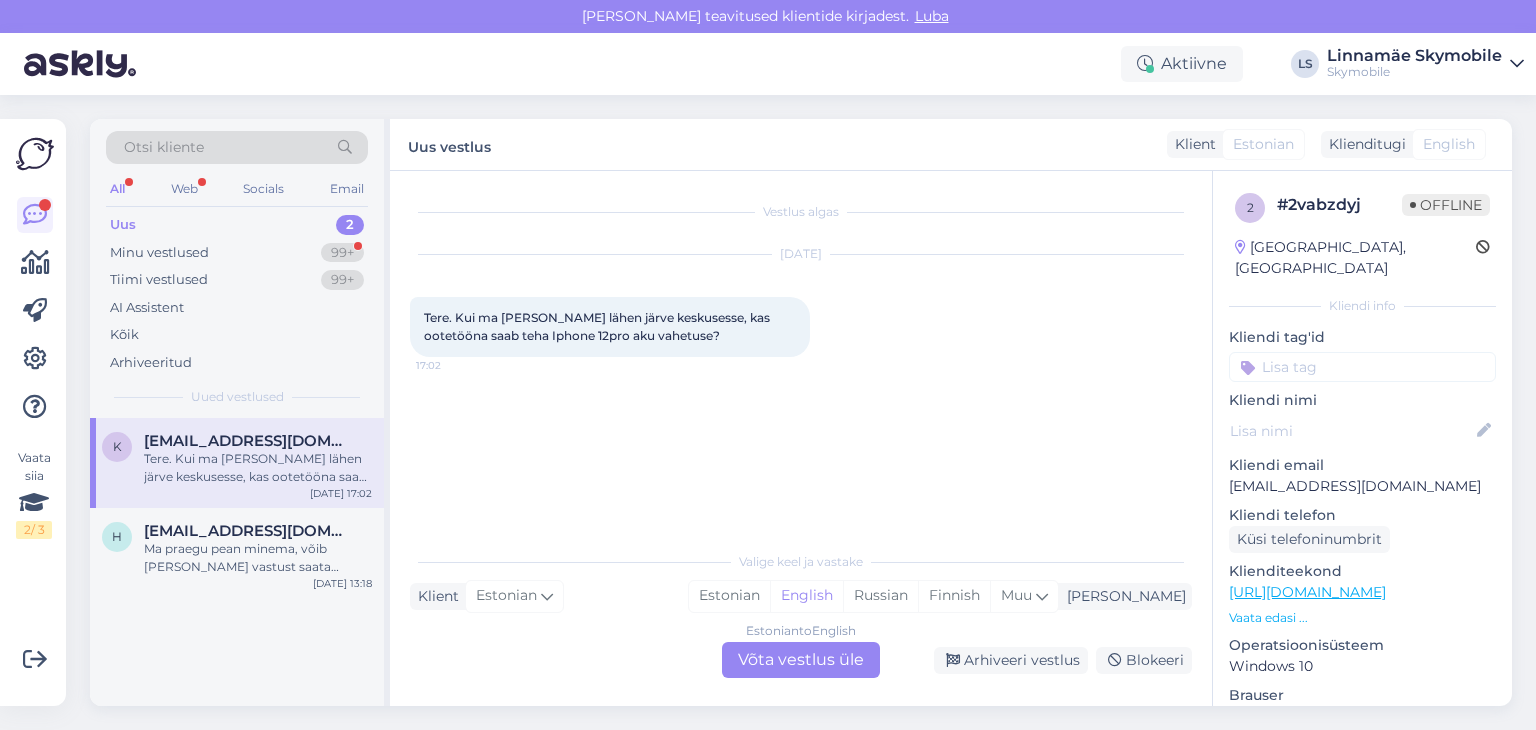 click on "Estonian  to  English Võta vestlus üle" at bounding box center [801, 660] 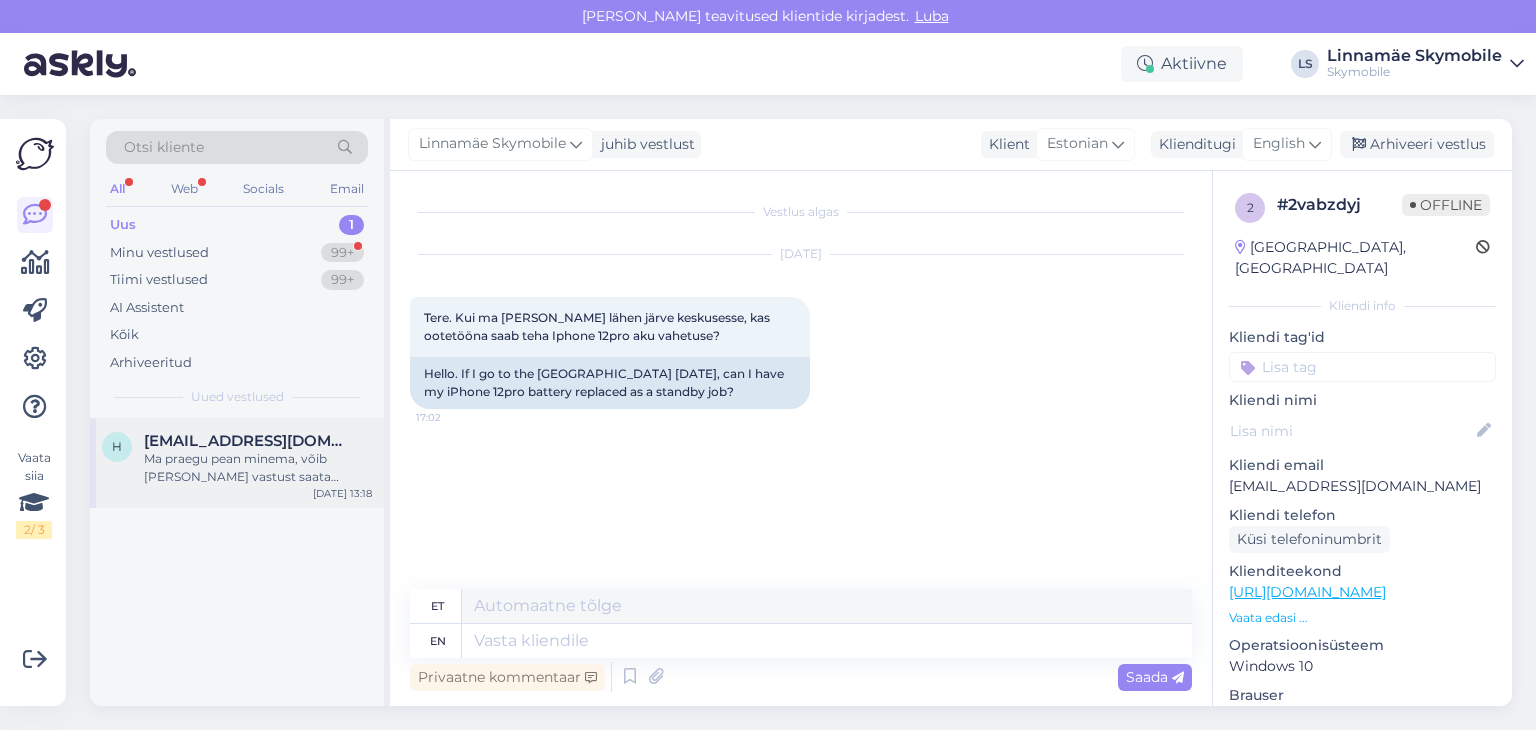 click on "Ma praegu pean minema, võib [PERSON_NAME] vastust saata meilile. [PERSON_NAME] telefoni aku vahetus on võimalik, siis palun öelge ka hind." at bounding box center [258, 468] 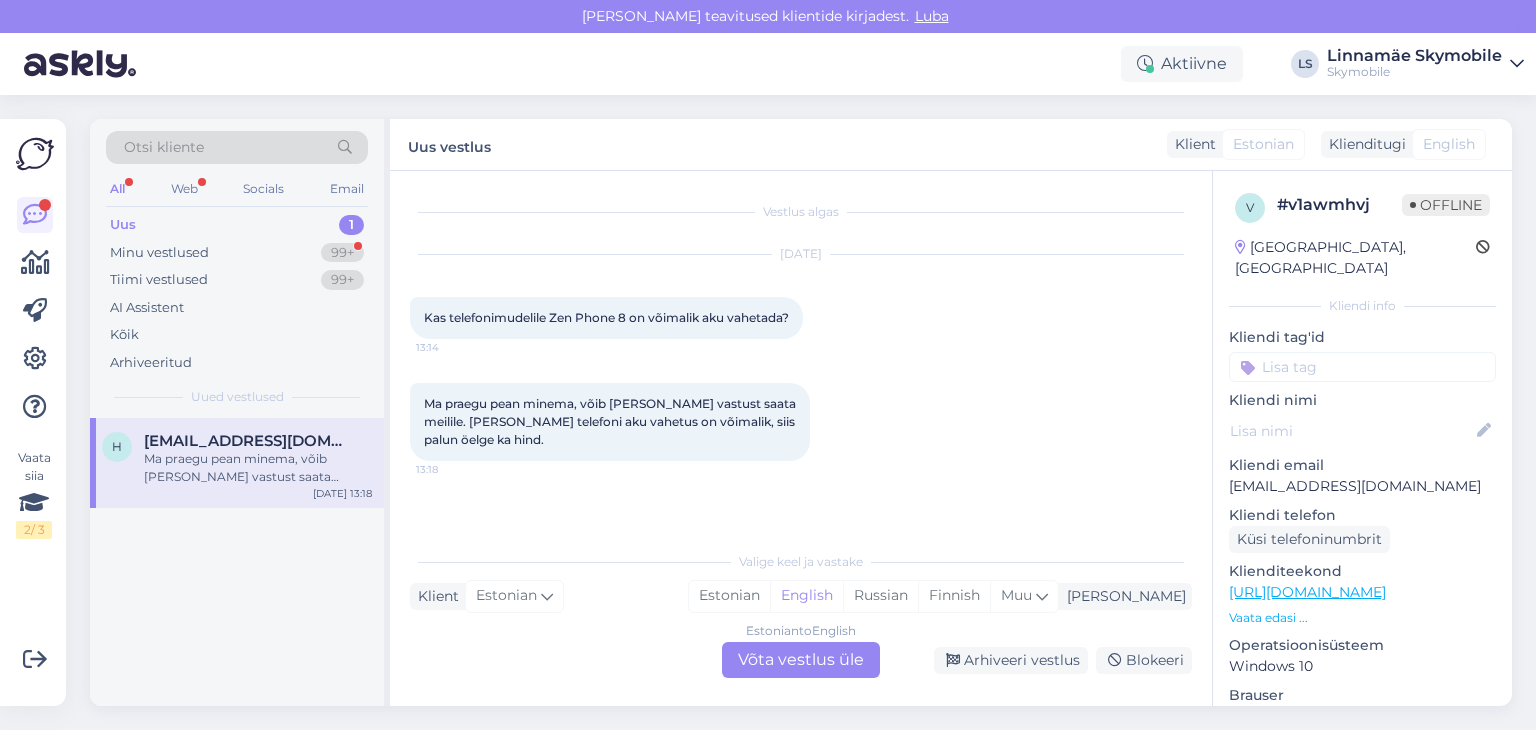 click on "Estonian  to  English Võta vestlus üle" at bounding box center (801, 660) 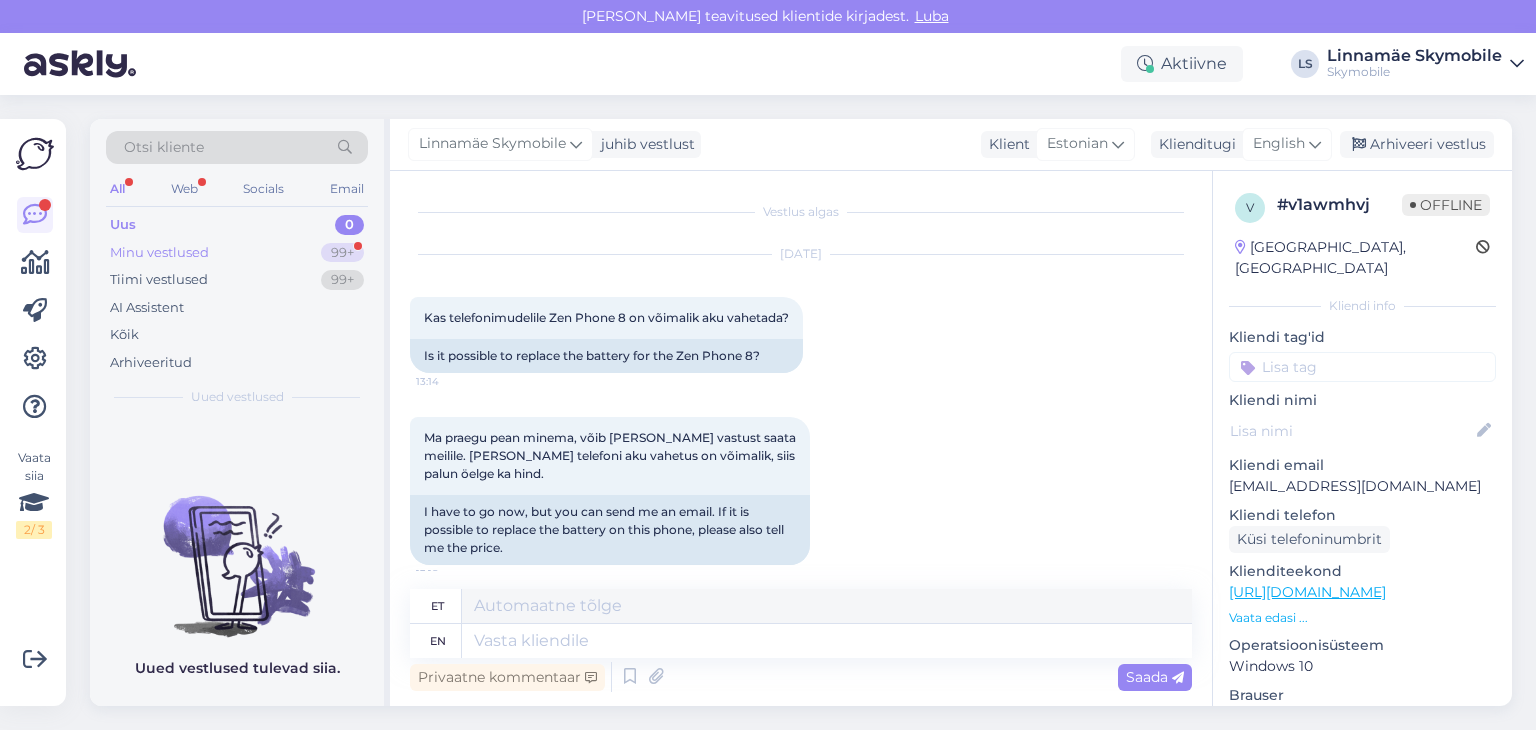 drag, startPoint x: 164, startPoint y: 237, endPoint x: 160, endPoint y: 251, distance: 14.56022 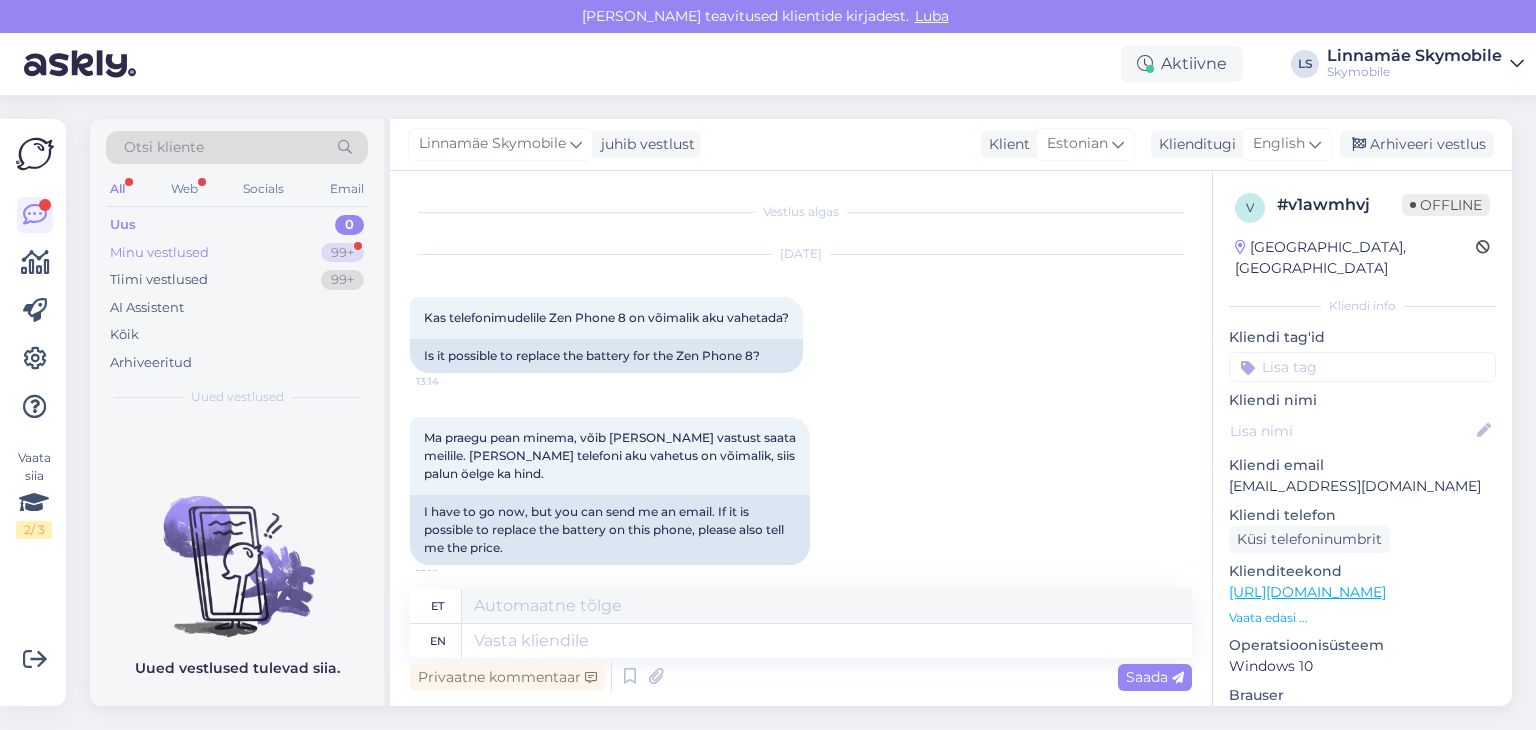 click on "Minu vestlused 99+" at bounding box center [237, 253] 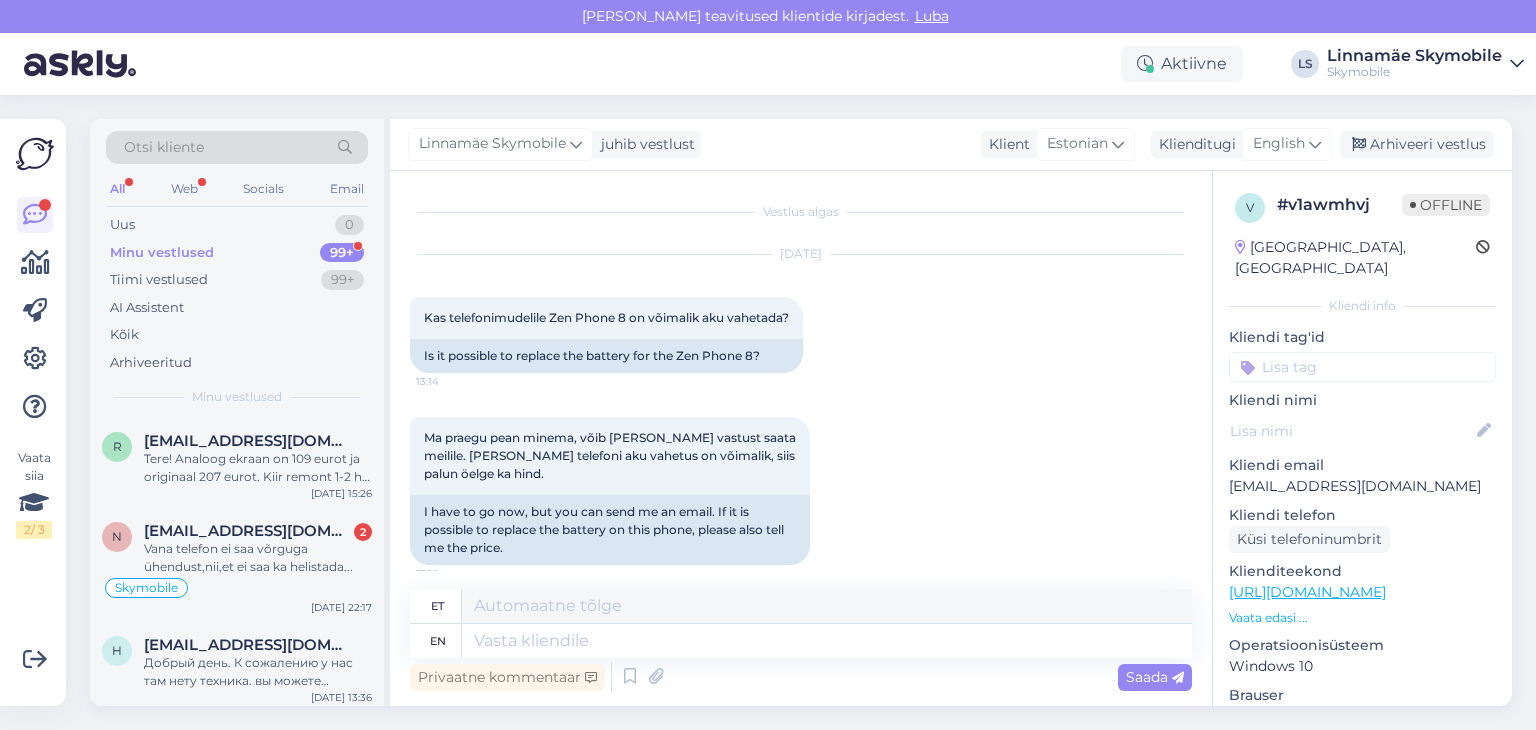 scroll, scrollTop: 800, scrollLeft: 0, axis: vertical 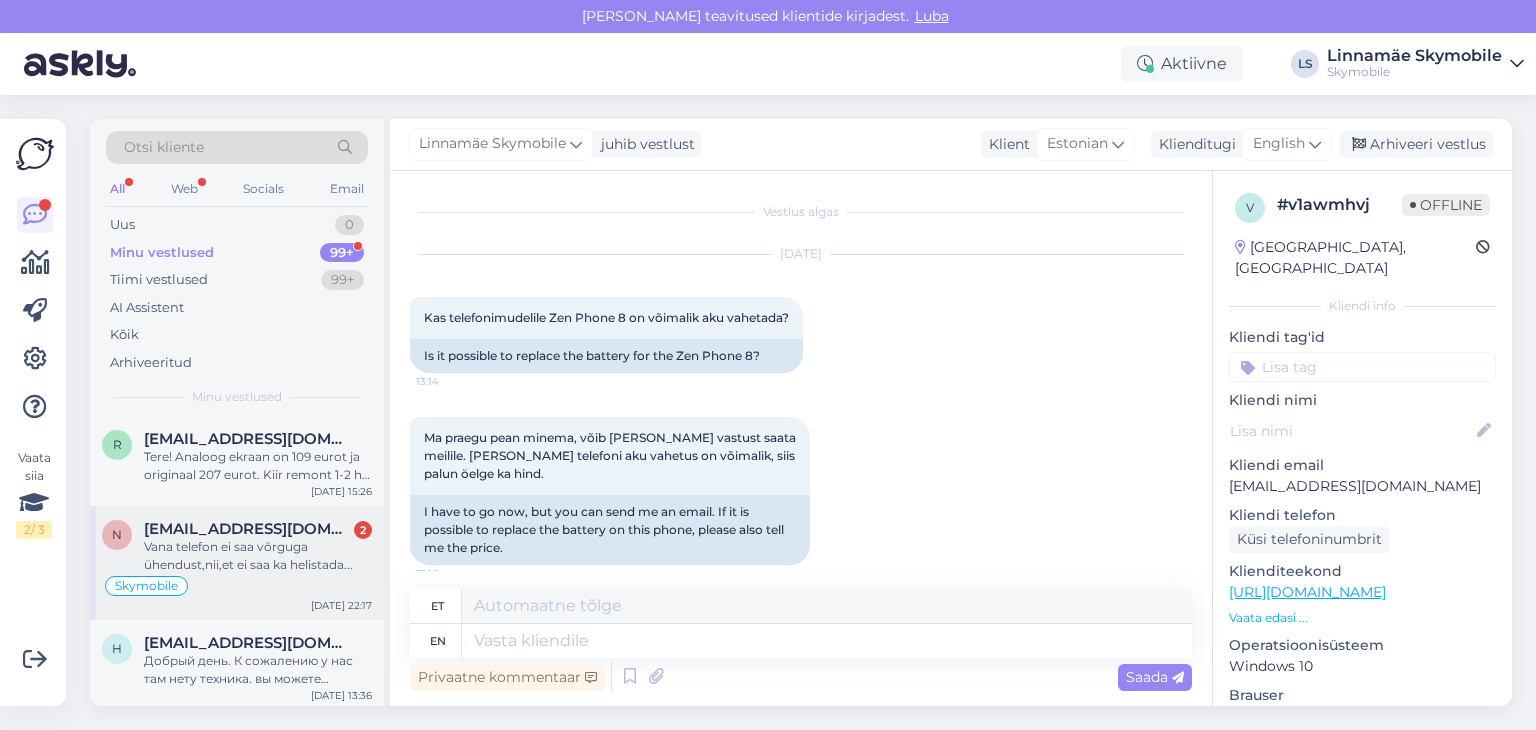 click on "Vana telefon ei saa võrguga ühendust,nii,et ei saa ka helistada..." at bounding box center (258, 556) 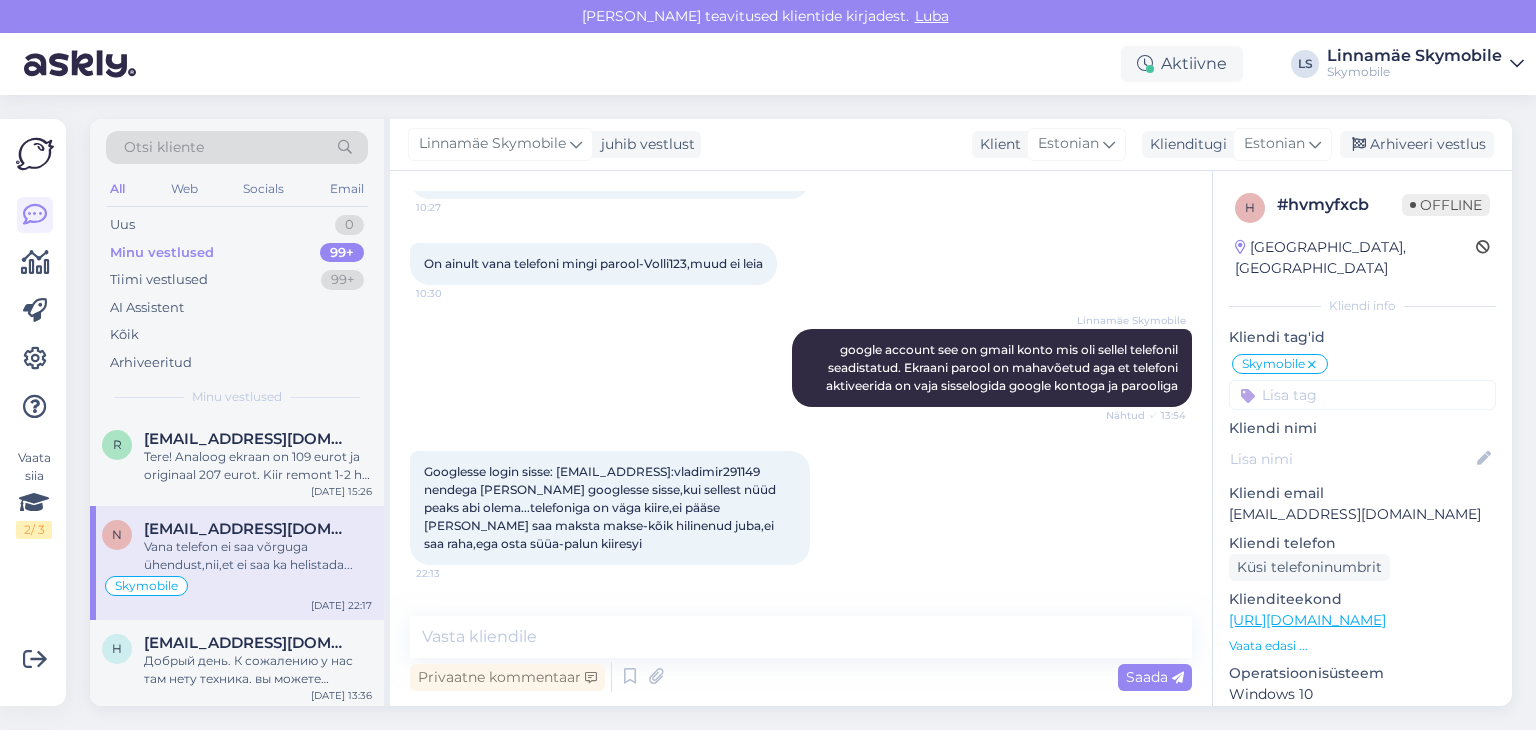 scroll, scrollTop: 935, scrollLeft: 0, axis: vertical 